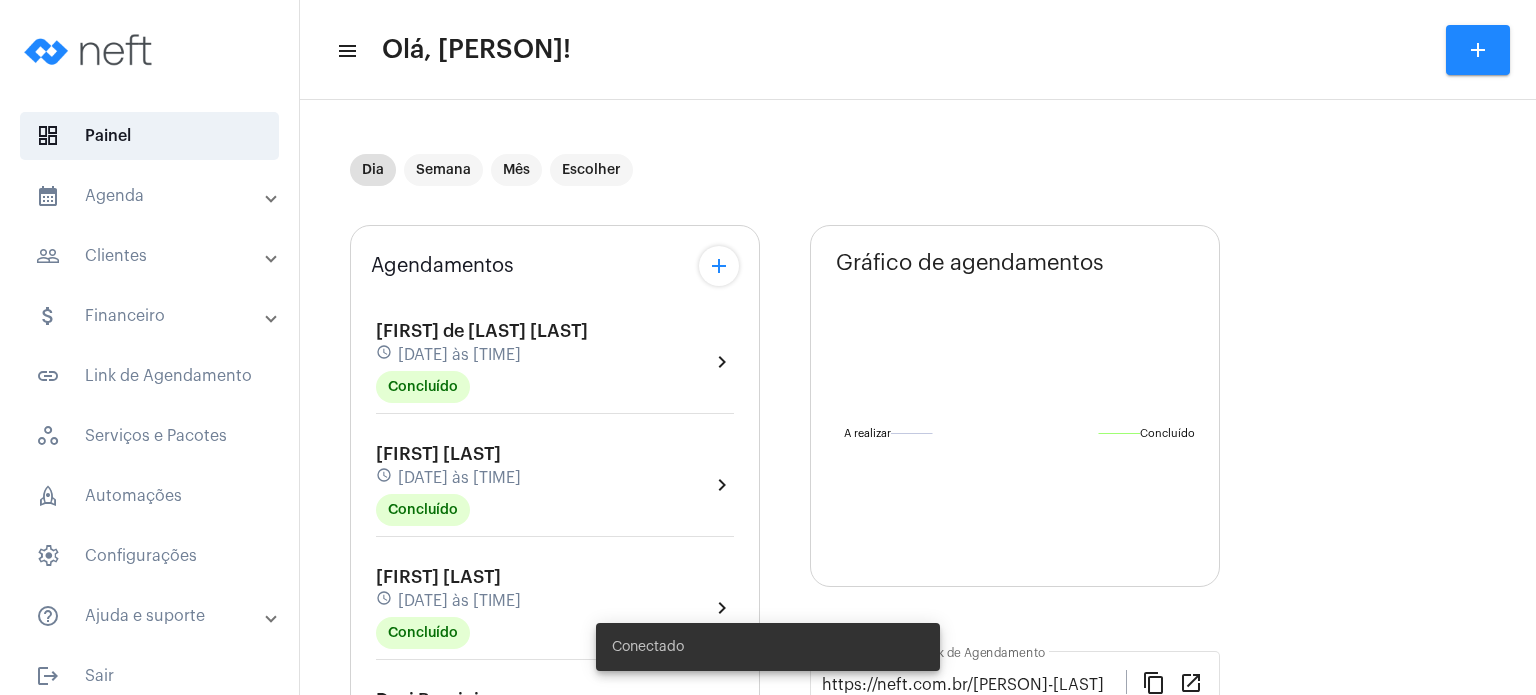 scroll, scrollTop: 0, scrollLeft: 0, axis: both 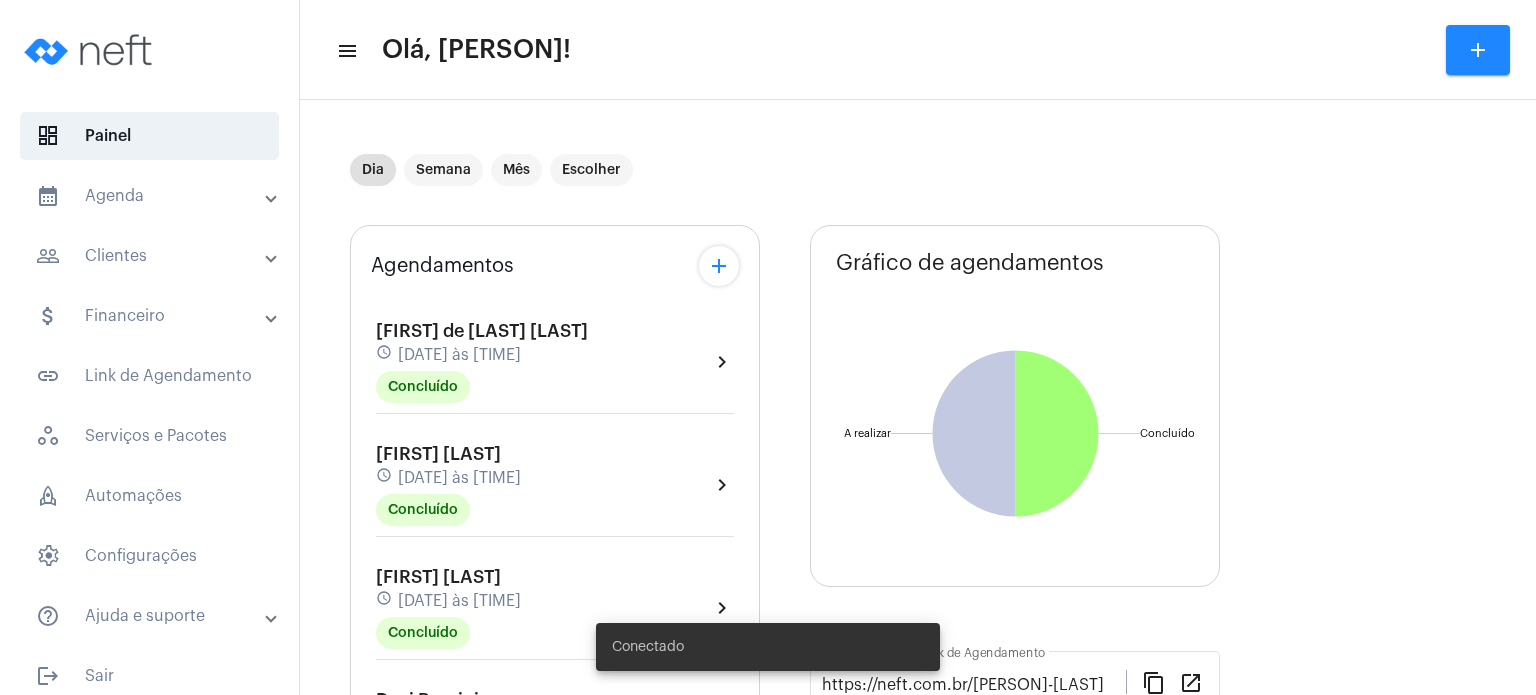 click on "Agendamentos add [FIRST] [LAST] schedule [DATE] às [TIME] Concluído  chevron_right  [FIRST] [LAST] schedule [DATE] às [TIME] Concluído  chevron_right  [FIRST] [LAST] schedule [DATE] às [TIME] Concluído  chevron_right  [FIRST] [LAST] schedule [DATE] às [TIME] A Realizar  chevron_right  [FIRST] [LAST] schedule [DATE] às [TIME] A Realizar  chevron_right  [FIRST] [LAST] schedule [DATE] às [TIME] A Realizar  chevron_right" 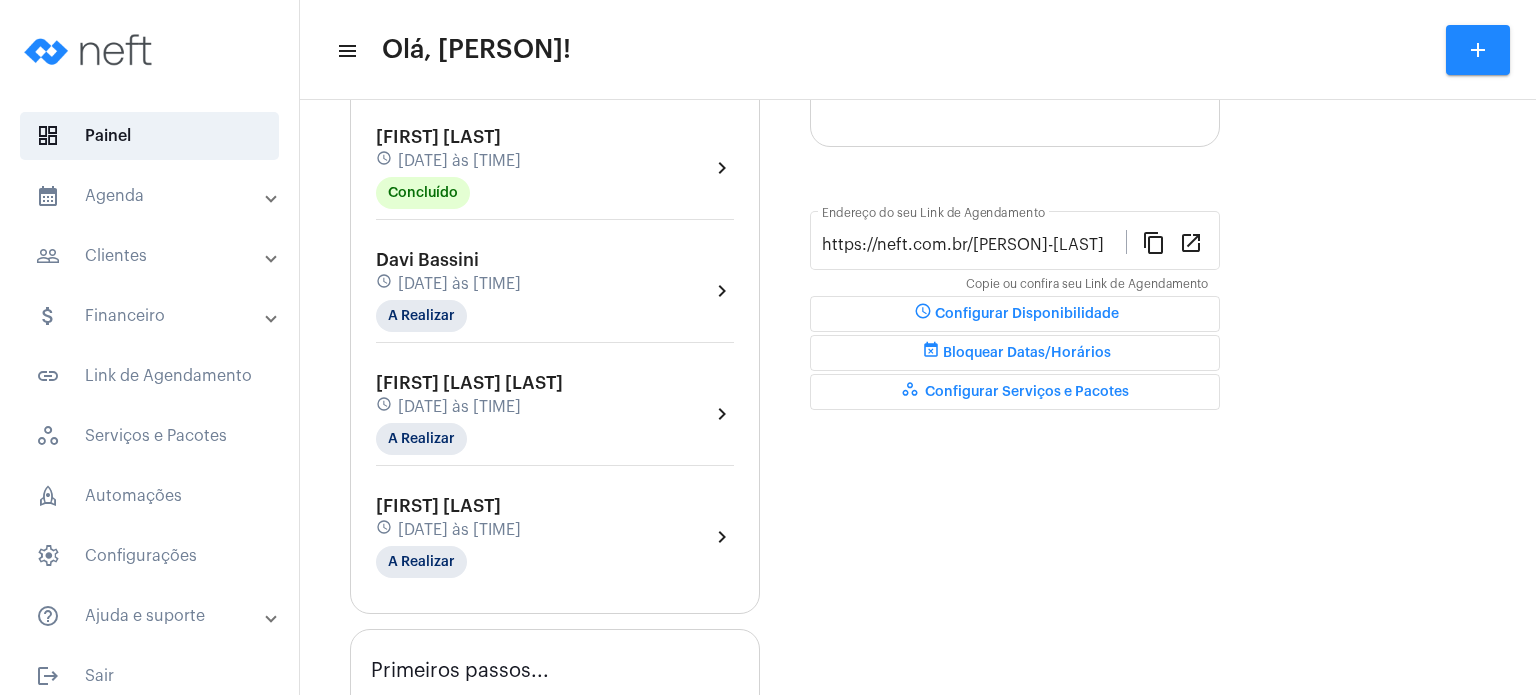 scroll, scrollTop: 480, scrollLeft: 0, axis: vertical 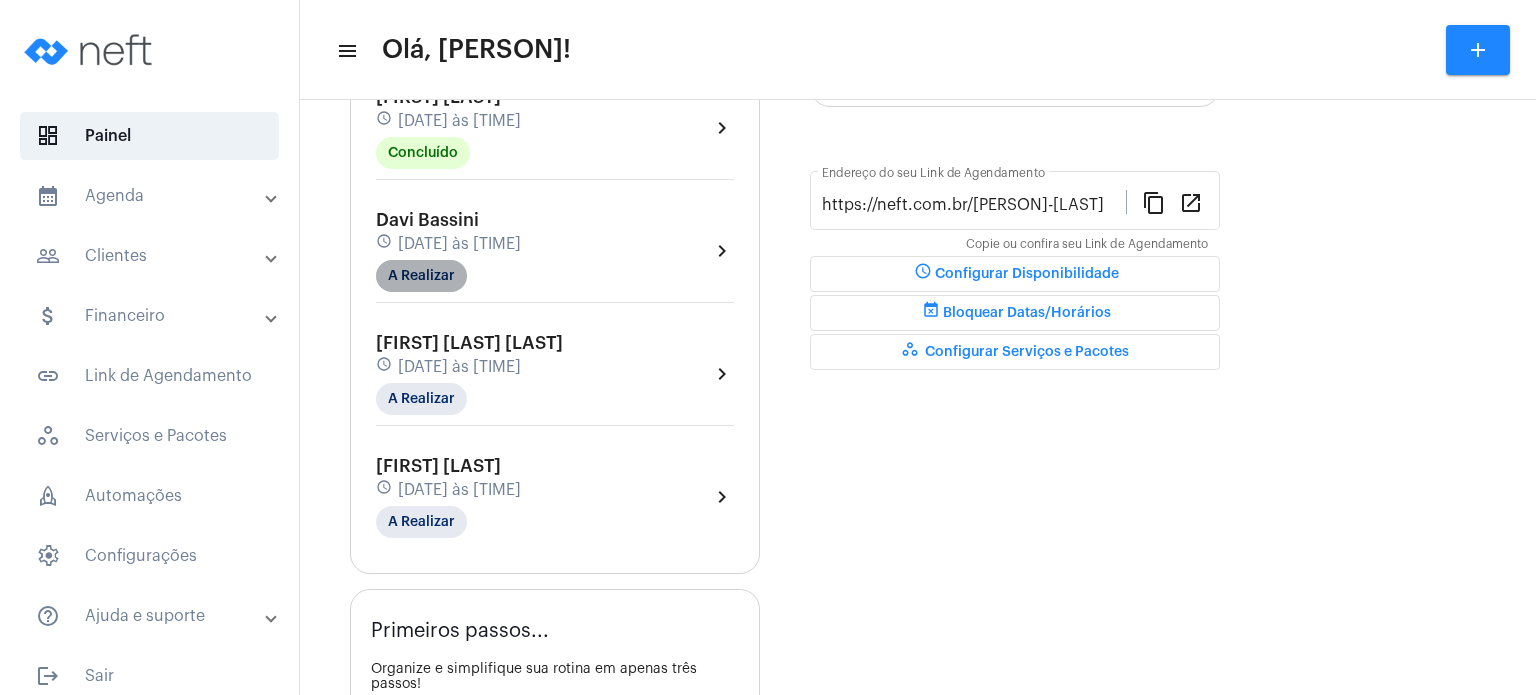 click on "A Realizar" 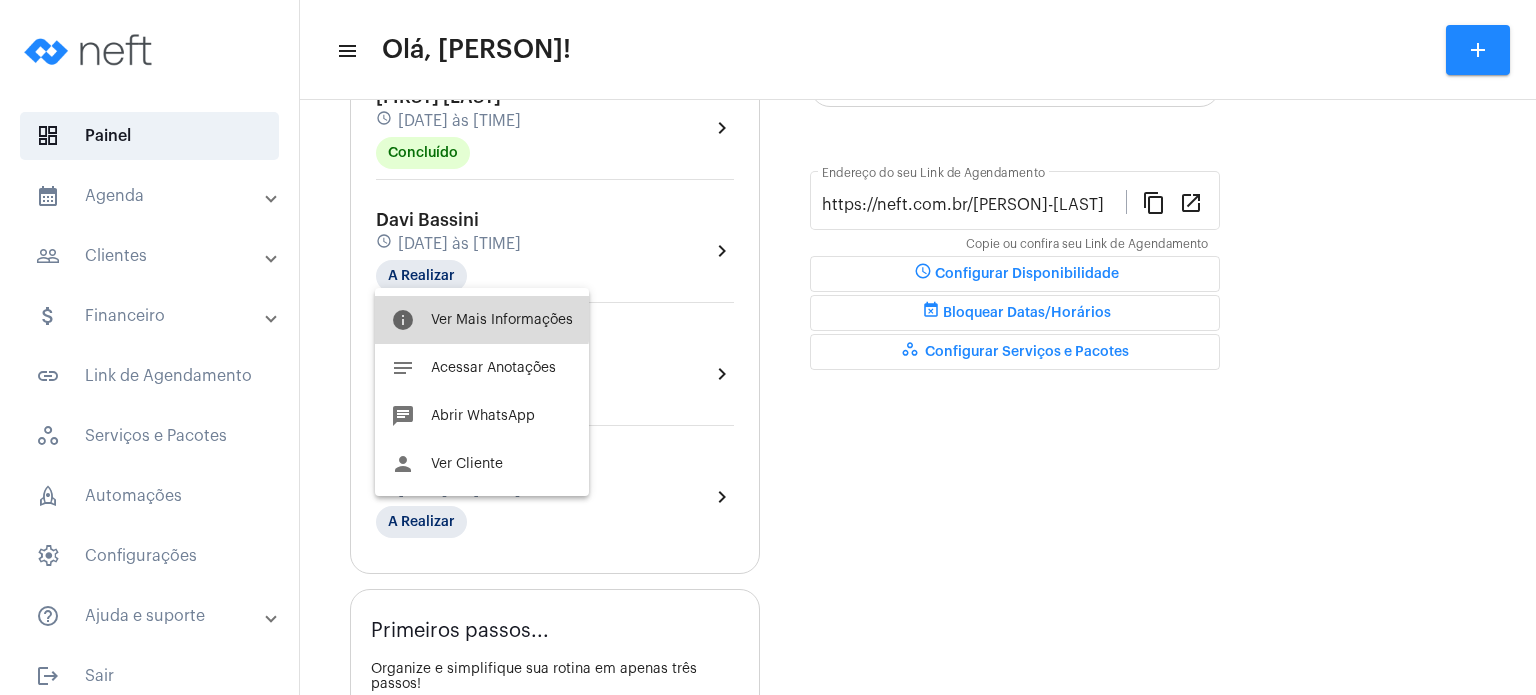 click on "info Ver Mais Informações" at bounding box center [482, 320] 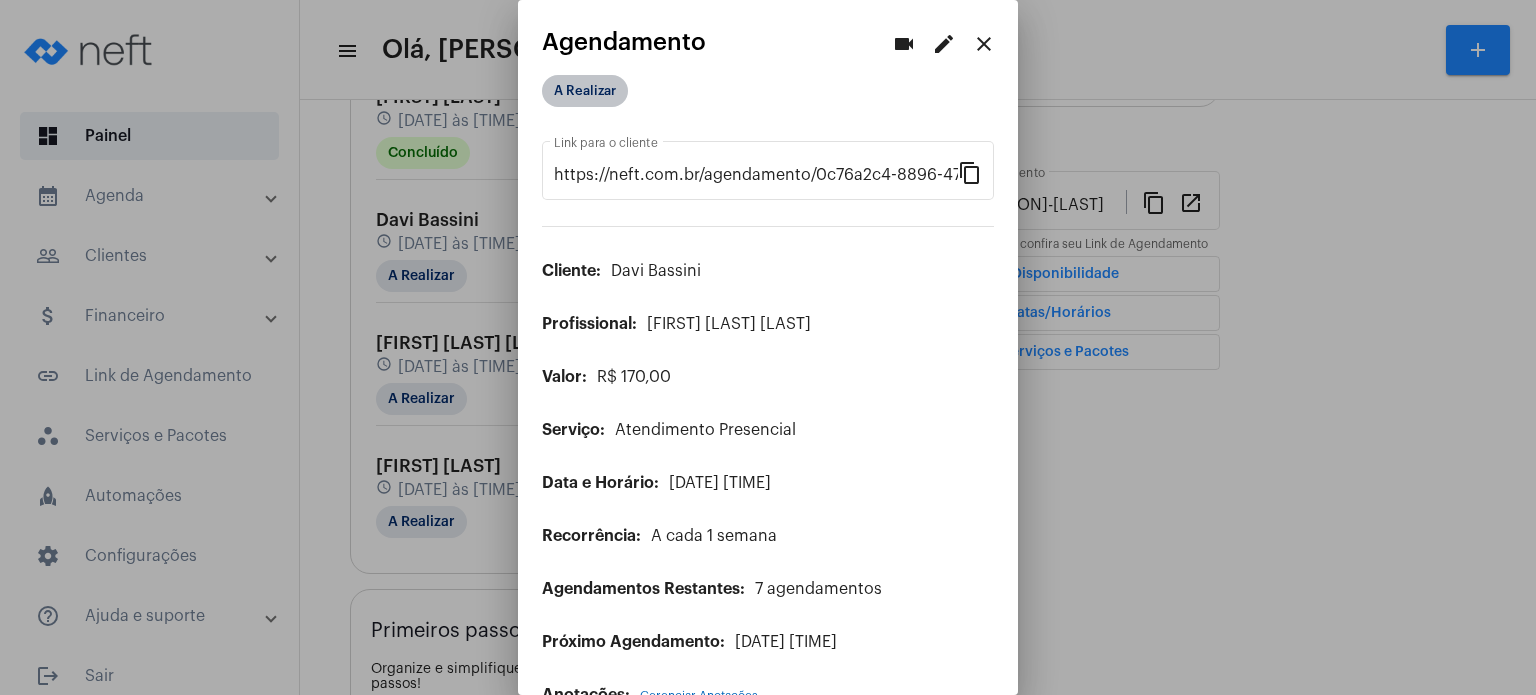 click on "A Realizar" at bounding box center (585, 91) 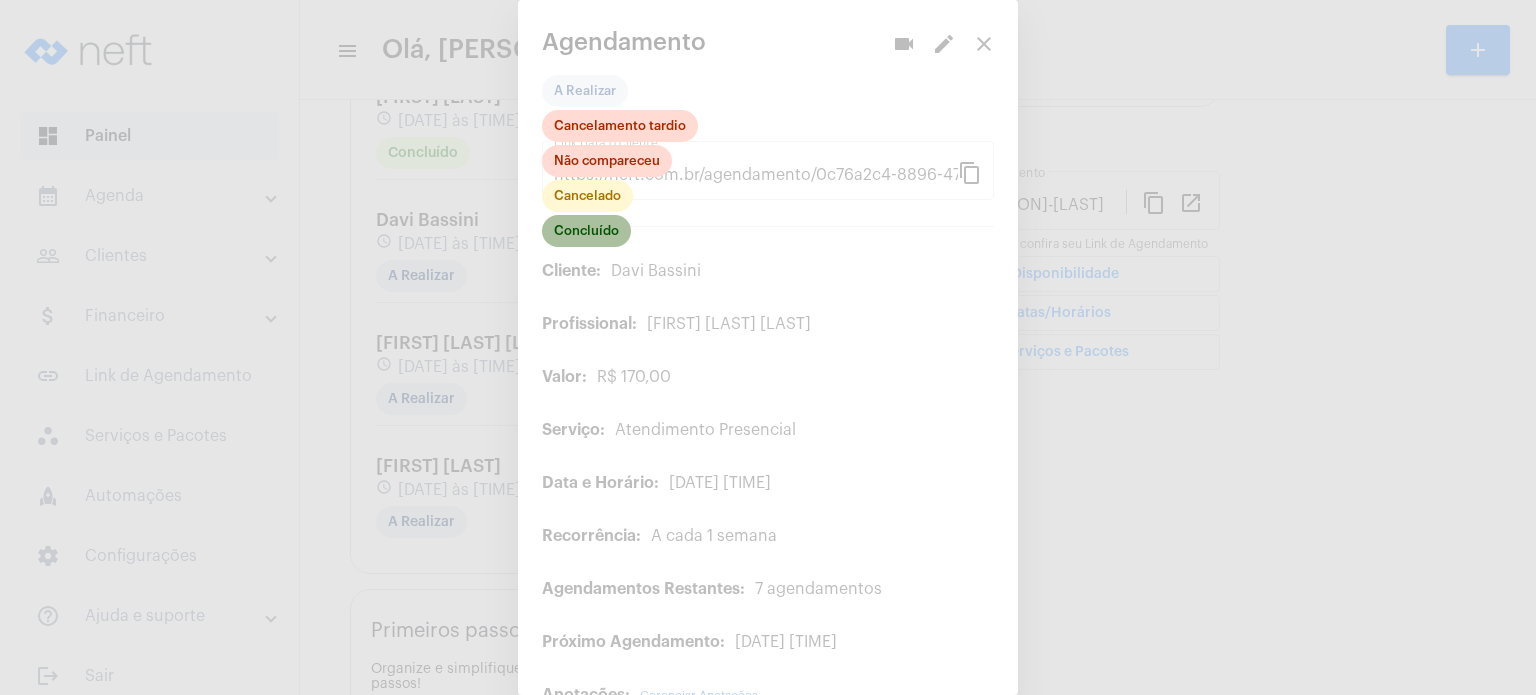 click on "Concluído" 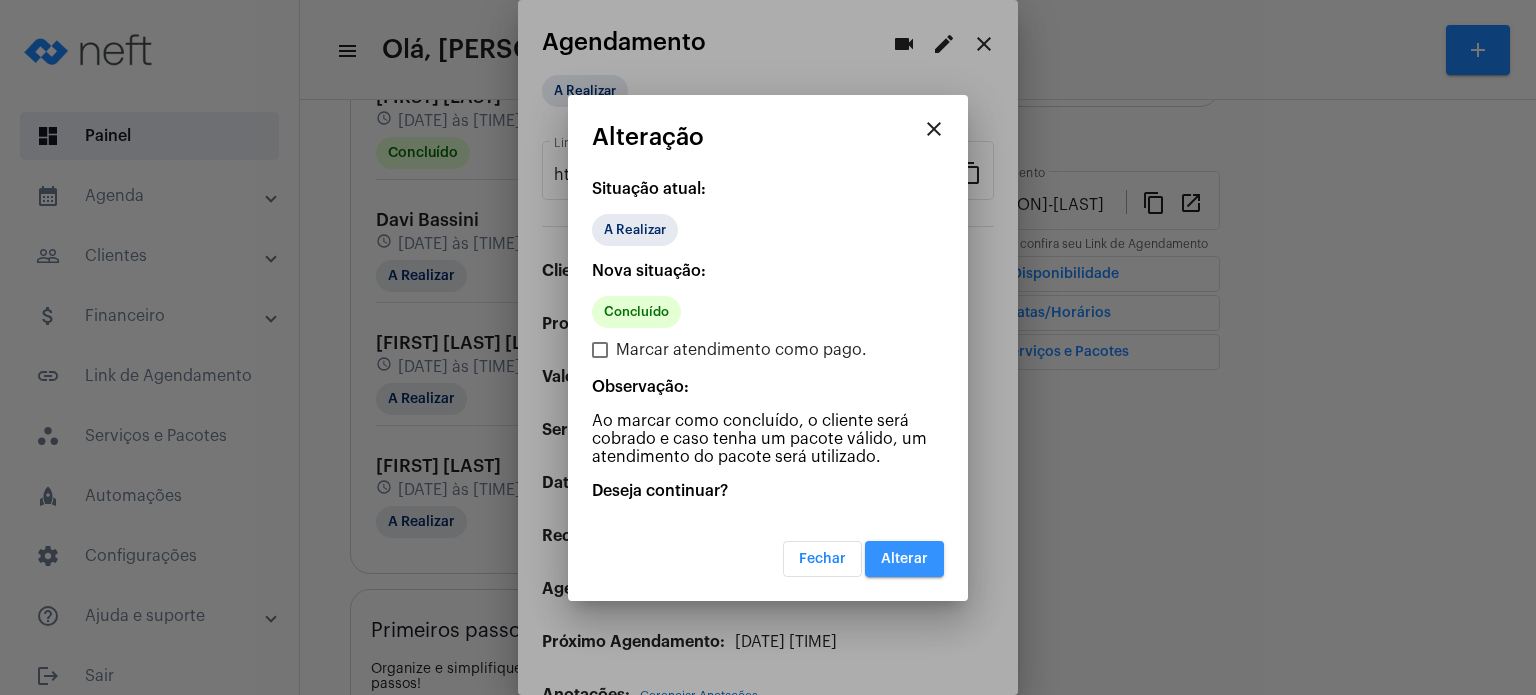 click on "Alterar" at bounding box center (904, 559) 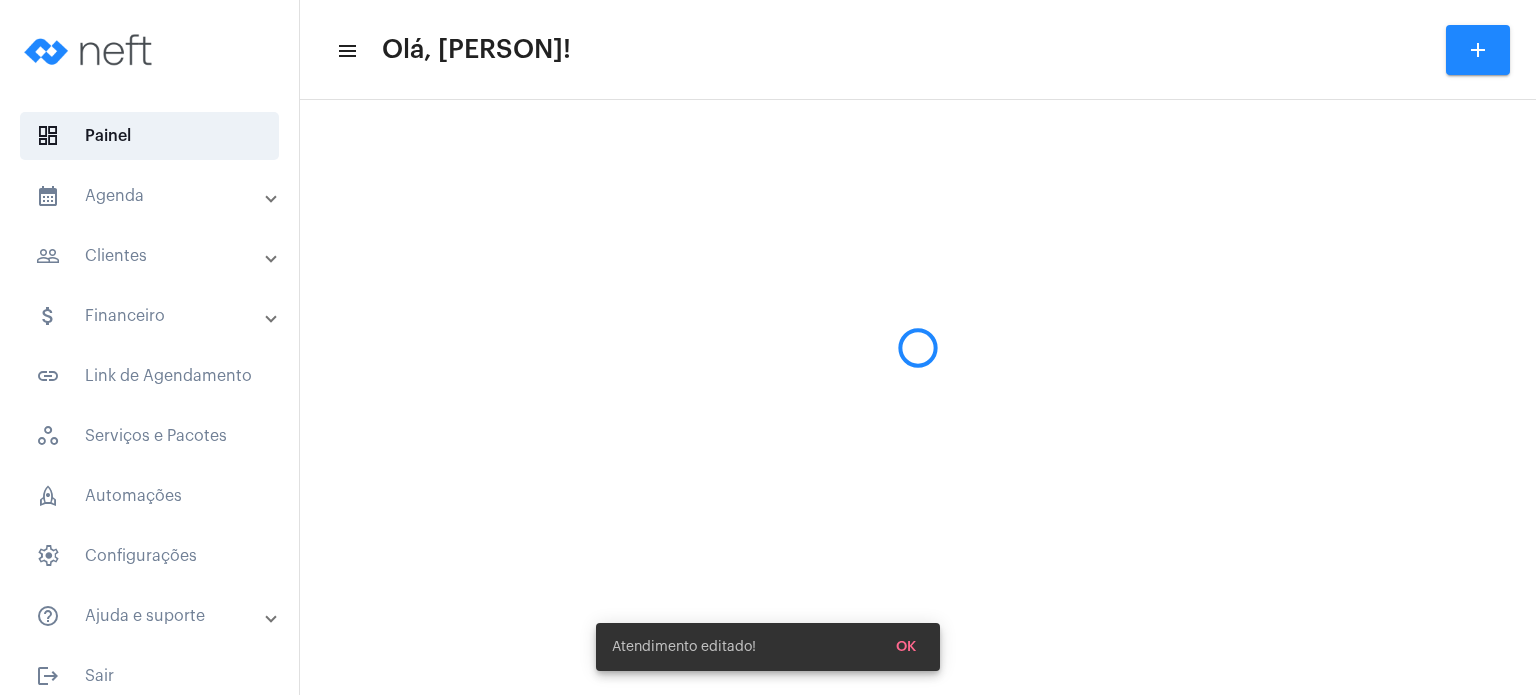 scroll, scrollTop: 0, scrollLeft: 0, axis: both 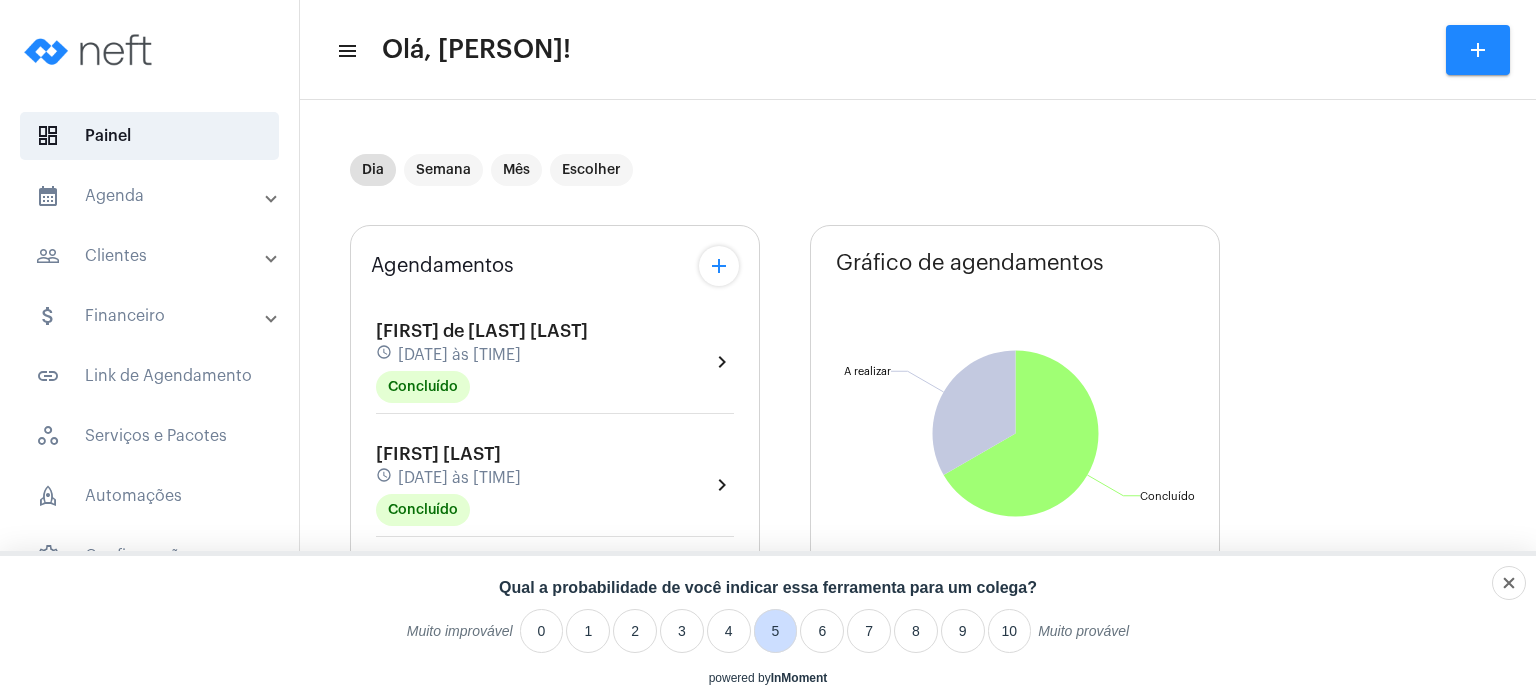click on "5" at bounding box center [776, 631] 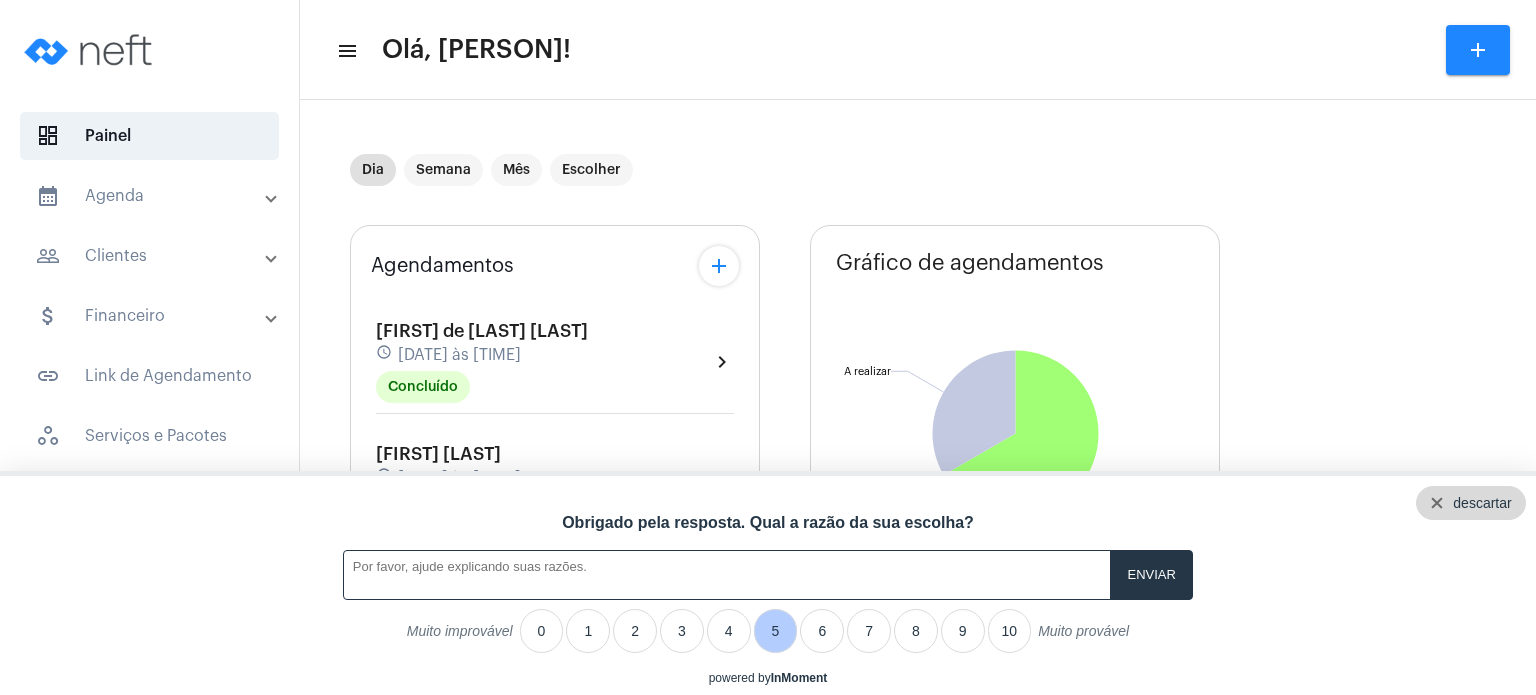 click on "descartar" at bounding box center [1482, 503] 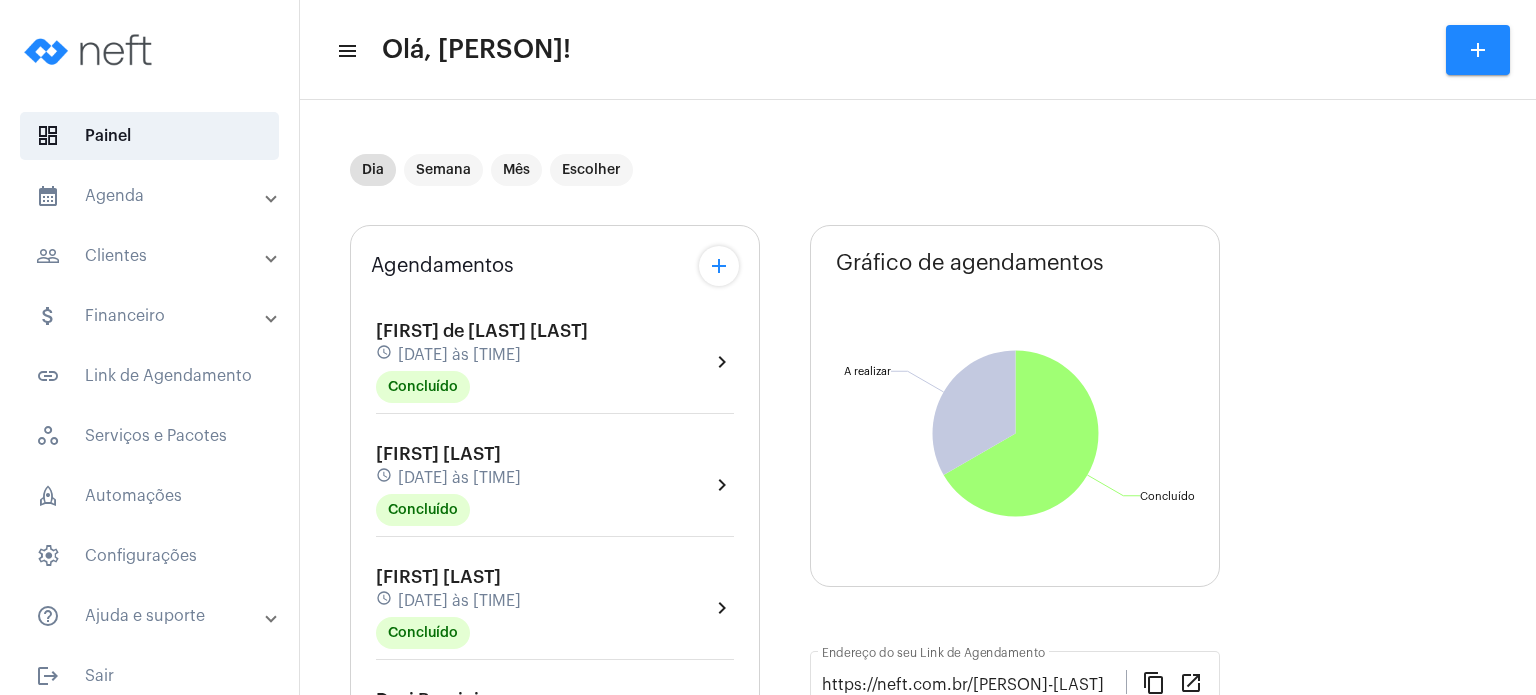 click on "Agendamentos add [FIRST] [LAST] schedule [DATE] às [TIME] Concluído  chevron_right  [FIRST] [LAST] schedule [DATE] às [TIME] Concluído  chevron_right  [FIRST] [LAST] schedule [DATE] às [TIME] Concluído  chevron_right  [FIRST] [LAST] schedule [DATE] às [TIME] Concluído  chevron_right  [FIRST] [LAST] schedule [DATE] às [TIME] A Realizar  chevron_right  [FIRST] [LAST] schedule [DATE] às [TIME] A Realizar  chevron_right  Primeiros passos...  Organize e simplifique sua rotina em apenas três passos! 66% work Serviço  done  Cadastre seu primeiro serviço. schedule Disponibilidade  done   Configure seus horários disponiveis para atendimento.  event_available Agendamento  chevron_right   Receba um agendamento pelo Link de Agendamento.  Gráfico de agendamentos Não há agendamentos Concluído  Concluído  A realizar  A realizar  https://neft.com.br/[PERSON]-[LAST] Endereço do seu Link de Agendamento content_copy open_in_new schedule" 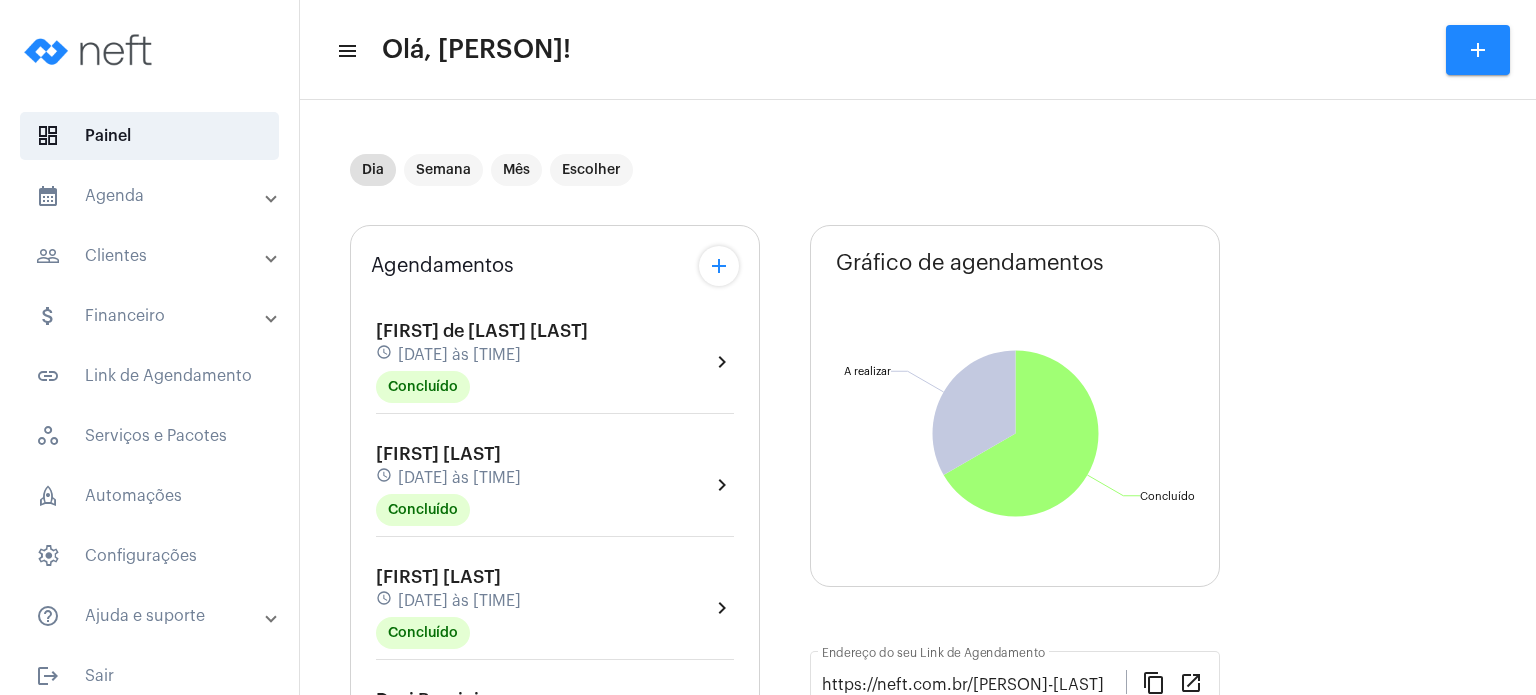 click on "Agendamentos add [FIRST] [LAST] schedule [DATE] às [TIME] Concluído  chevron_right  [FIRST] [LAST] schedule [DATE] às [TIME] Concluído  chevron_right  [FIRST] [LAST] schedule [DATE] às [TIME] Concluído  chevron_right  [FIRST] [LAST] schedule [DATE] às [TIME] Concluído  chevron_right  [FIRST] [LAST] schedule [DATE] às [TIME] A Realizar  chevron_right  [FIRST] [LAST] schedule [DATE] às [TIME] A Realizar  chevron_right" 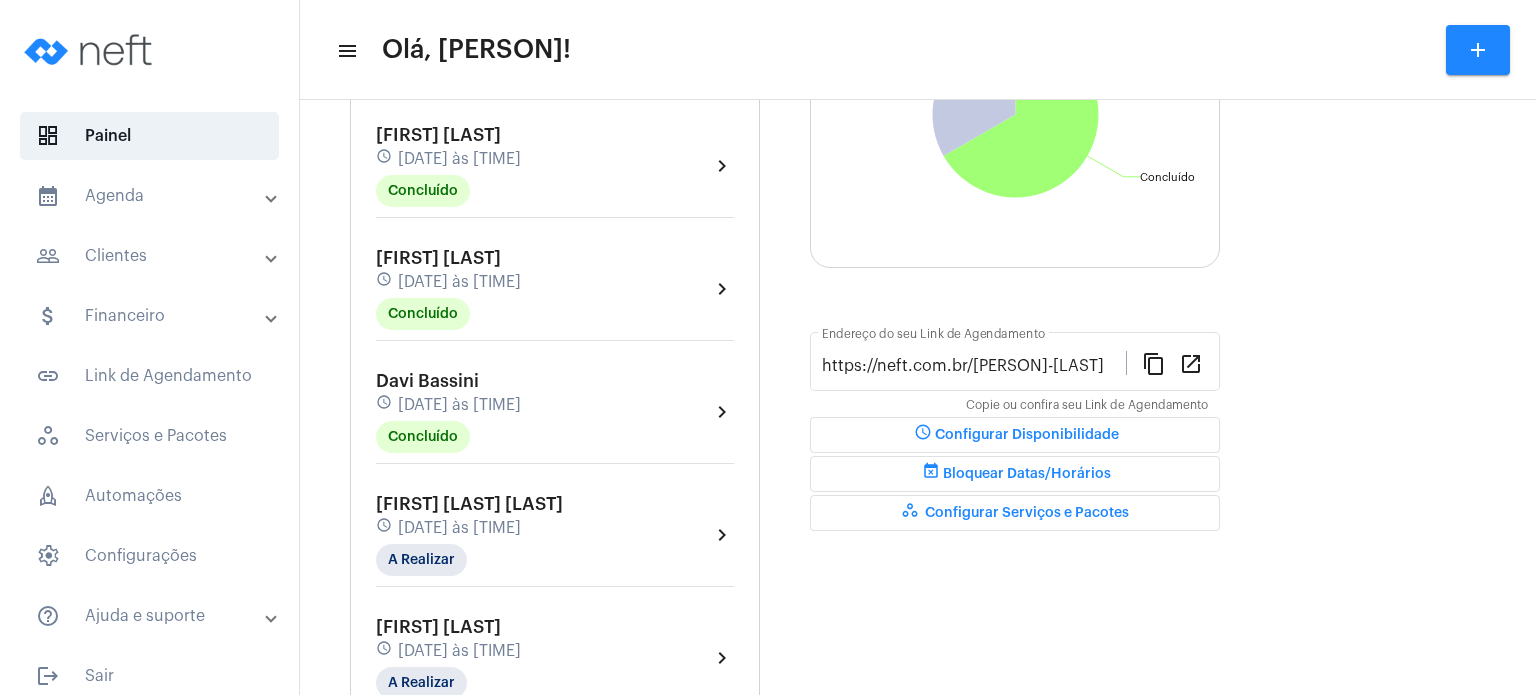 scroll, scrollTop: 320, scrollLeft: 0, axis: vertical 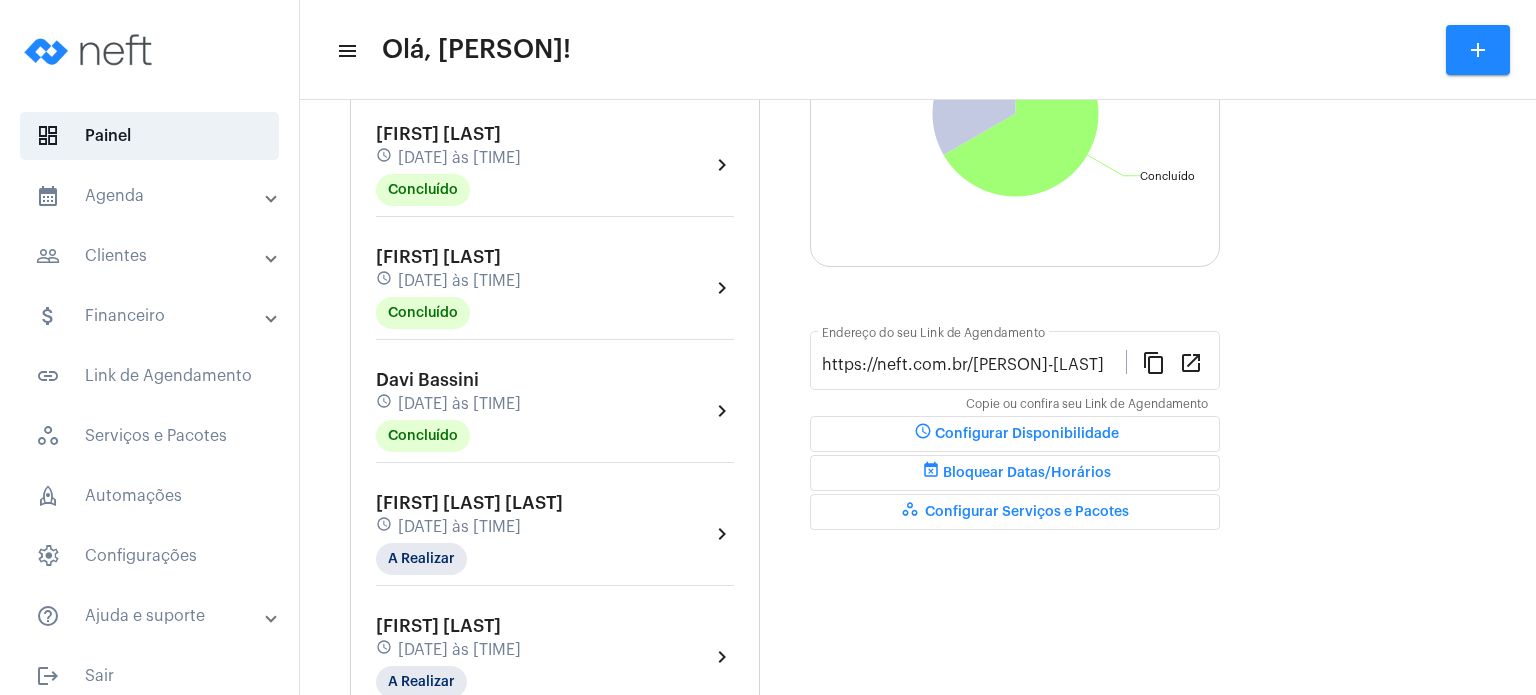 click on "calendar_month_outlined  Agenda" at bounding box center (151, 196) 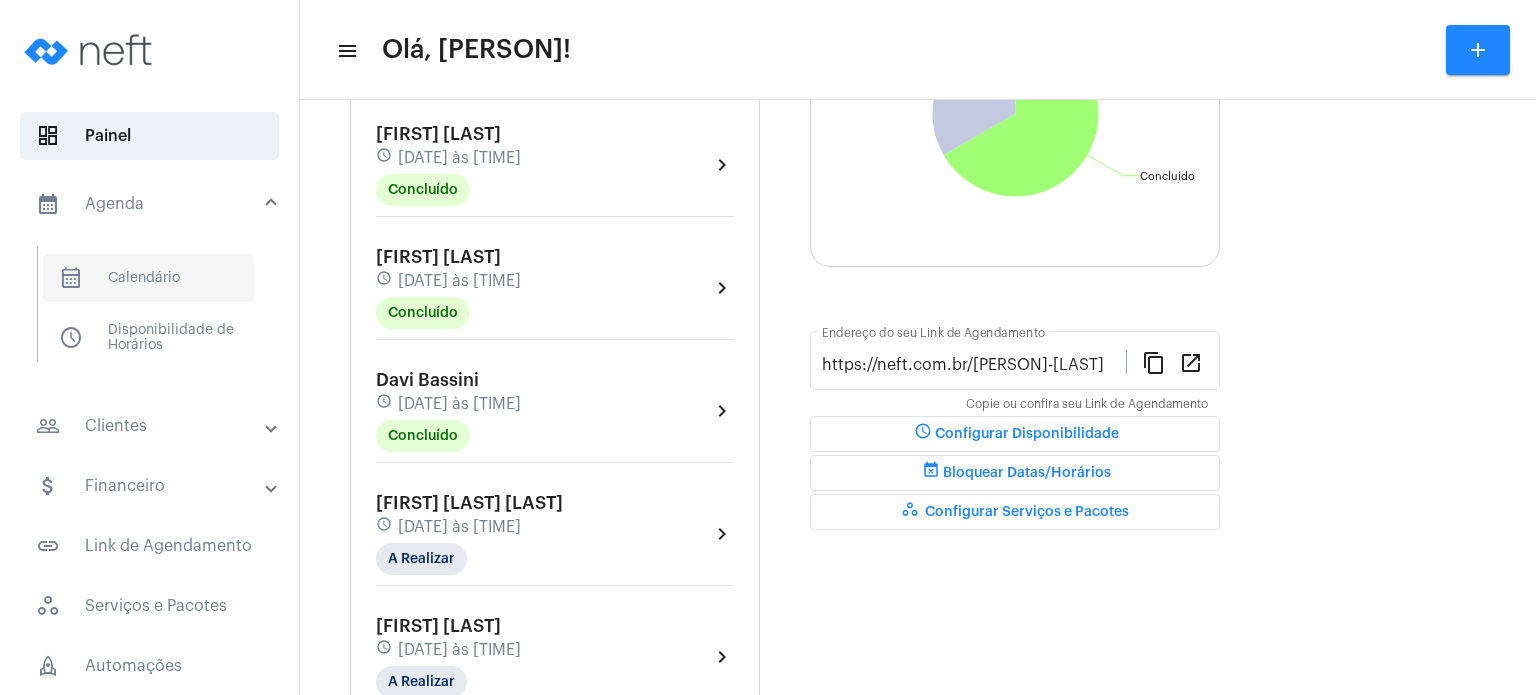 click on "calendar_month_outlined   Calendário" at bounding box center (148, 278) 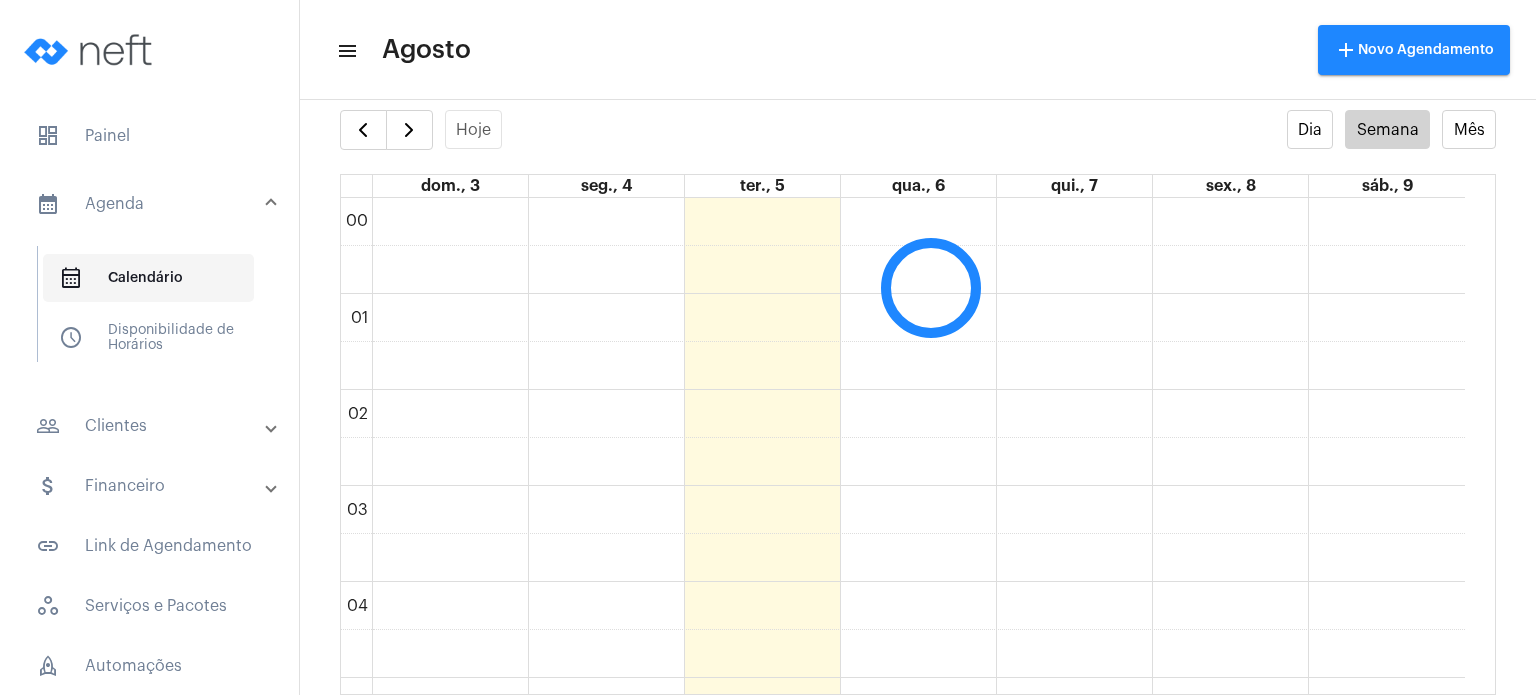scroll, scrollTop: 40, scrollLeft: 0, axis: vertical 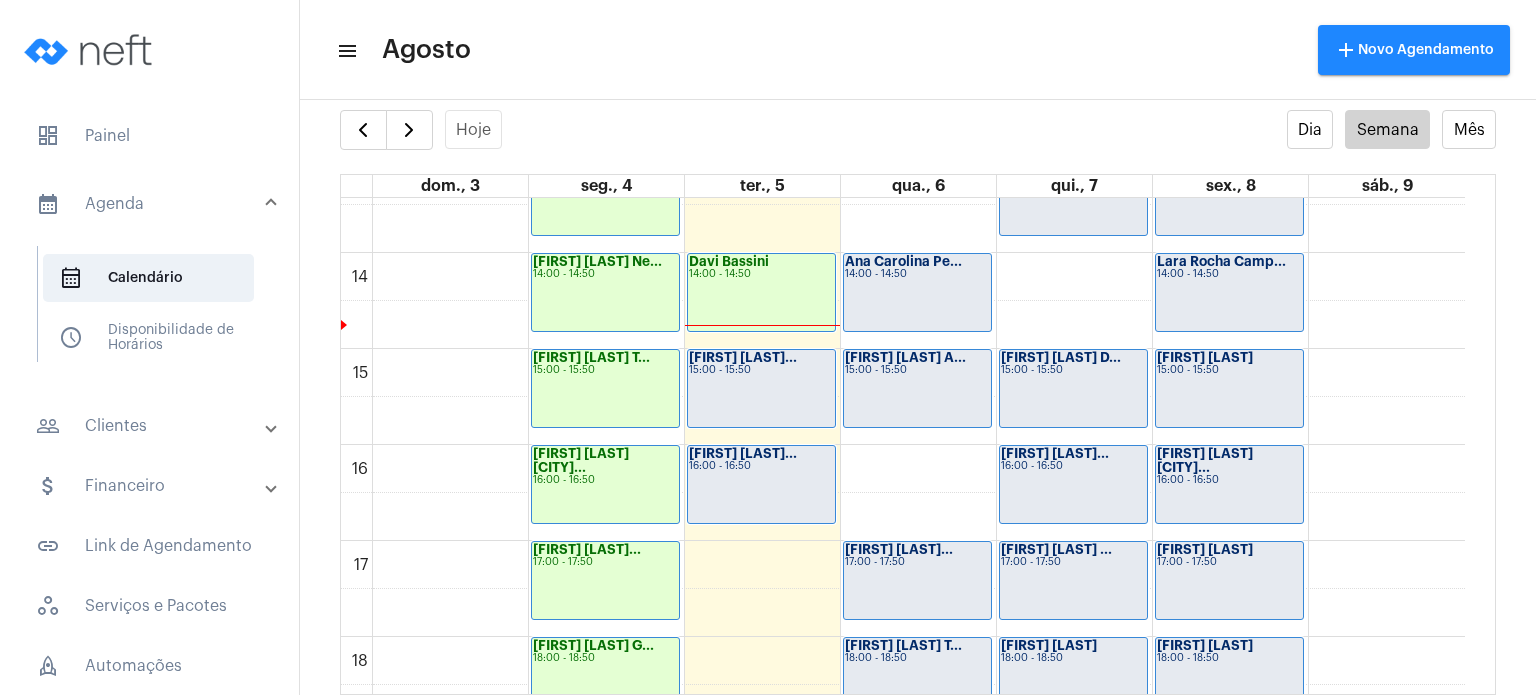 click on "16:00 - 16:50" 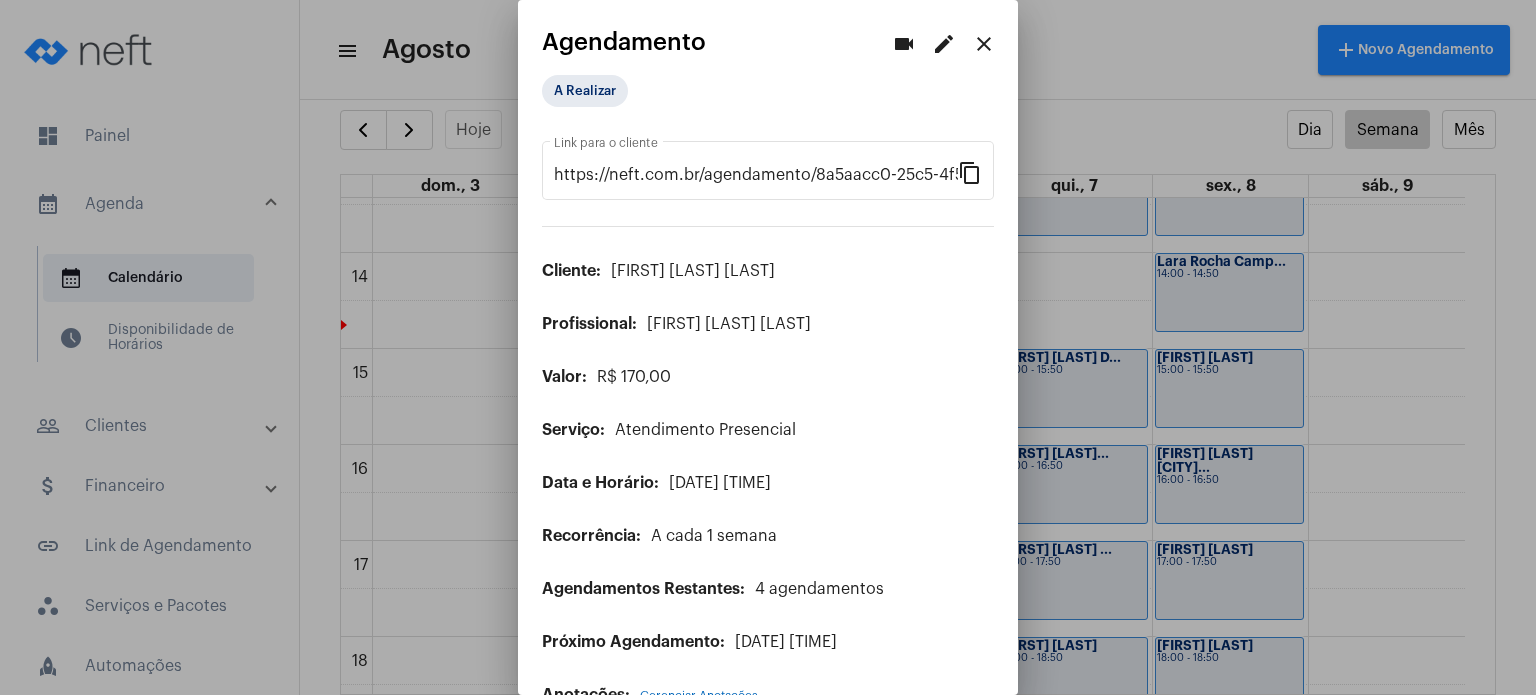 click on "edit" at bounding box center [944, 44] 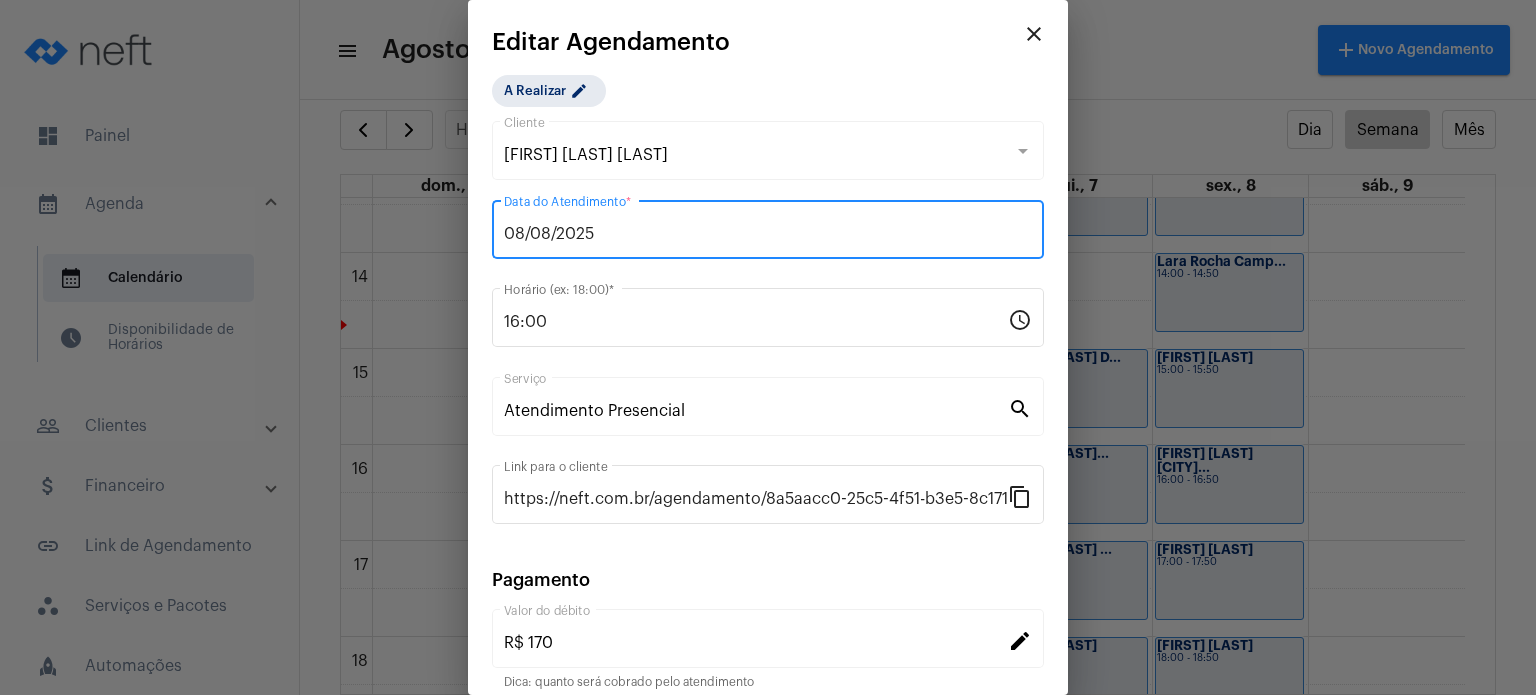 click on "08/08/2025" at bounding box center [768, 234] 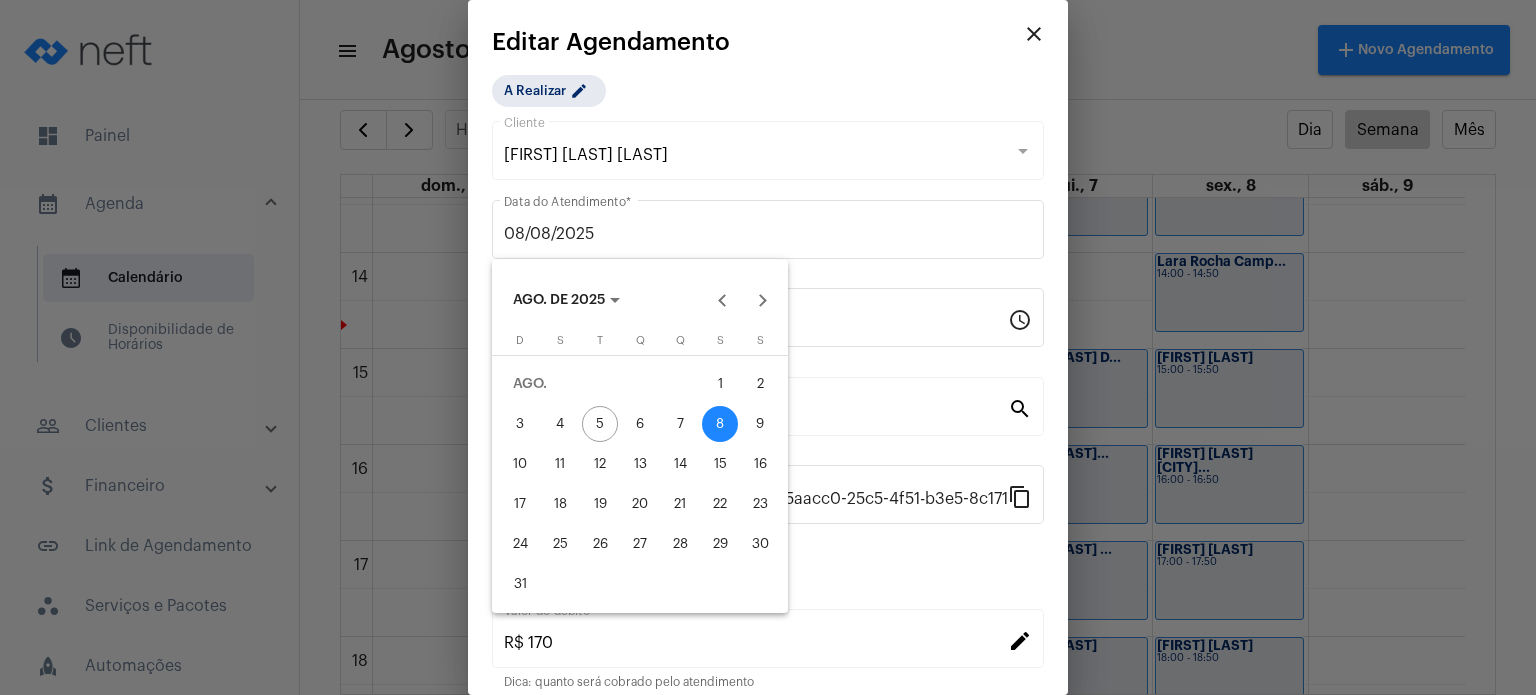 click on "6" at bounding box center [640, 424] 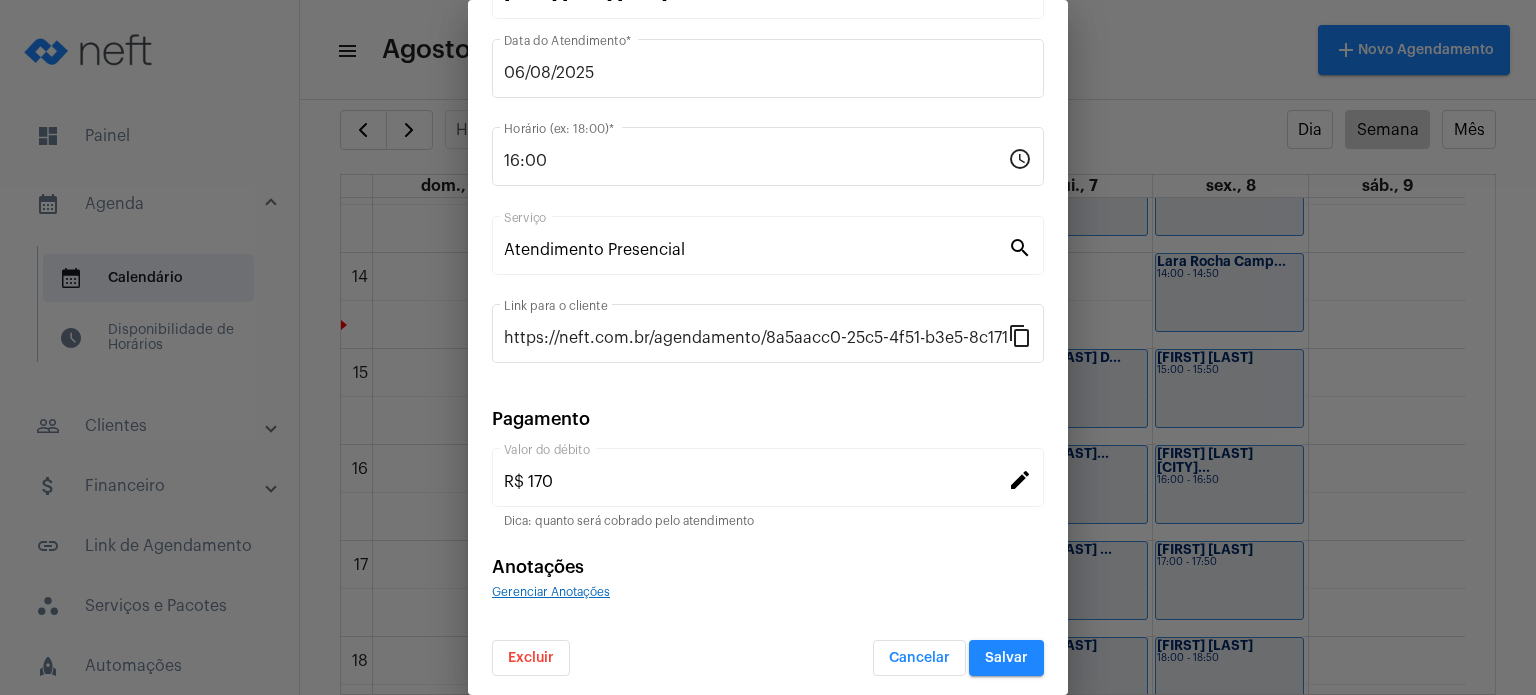 scroll, scrollTop: 163, scrollLeft: 0, axis: vertical 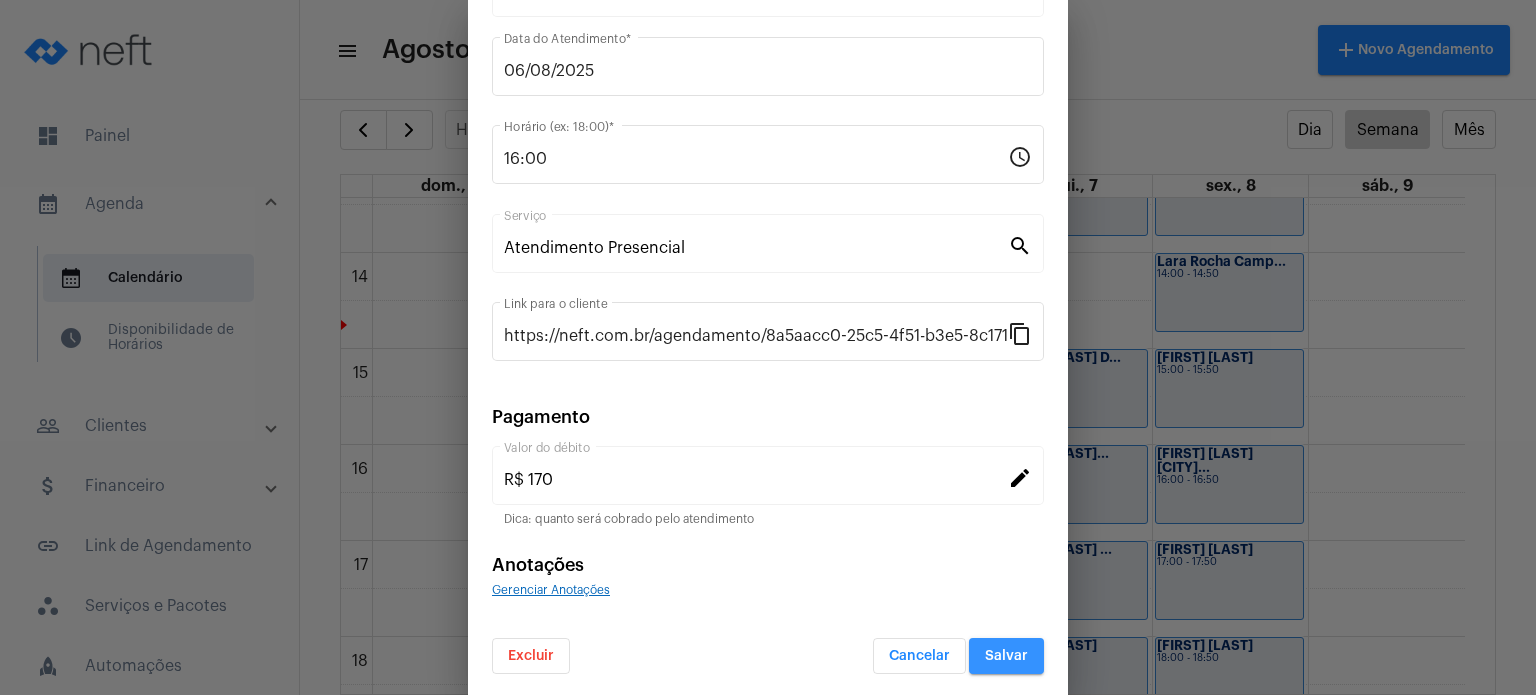 click on "Salvar" at bounding box center (1006, 656) 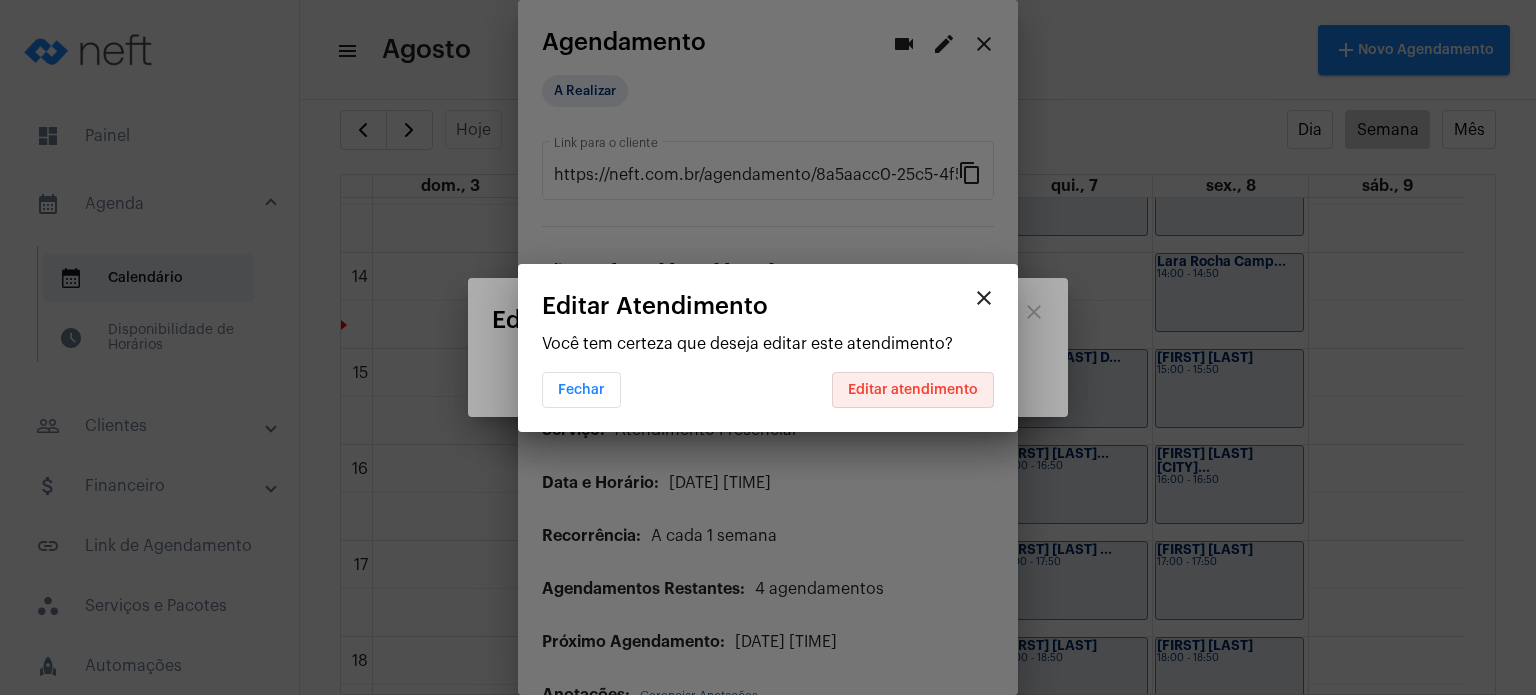 click on "Editar atendimento" at bounding box center [913, 390] 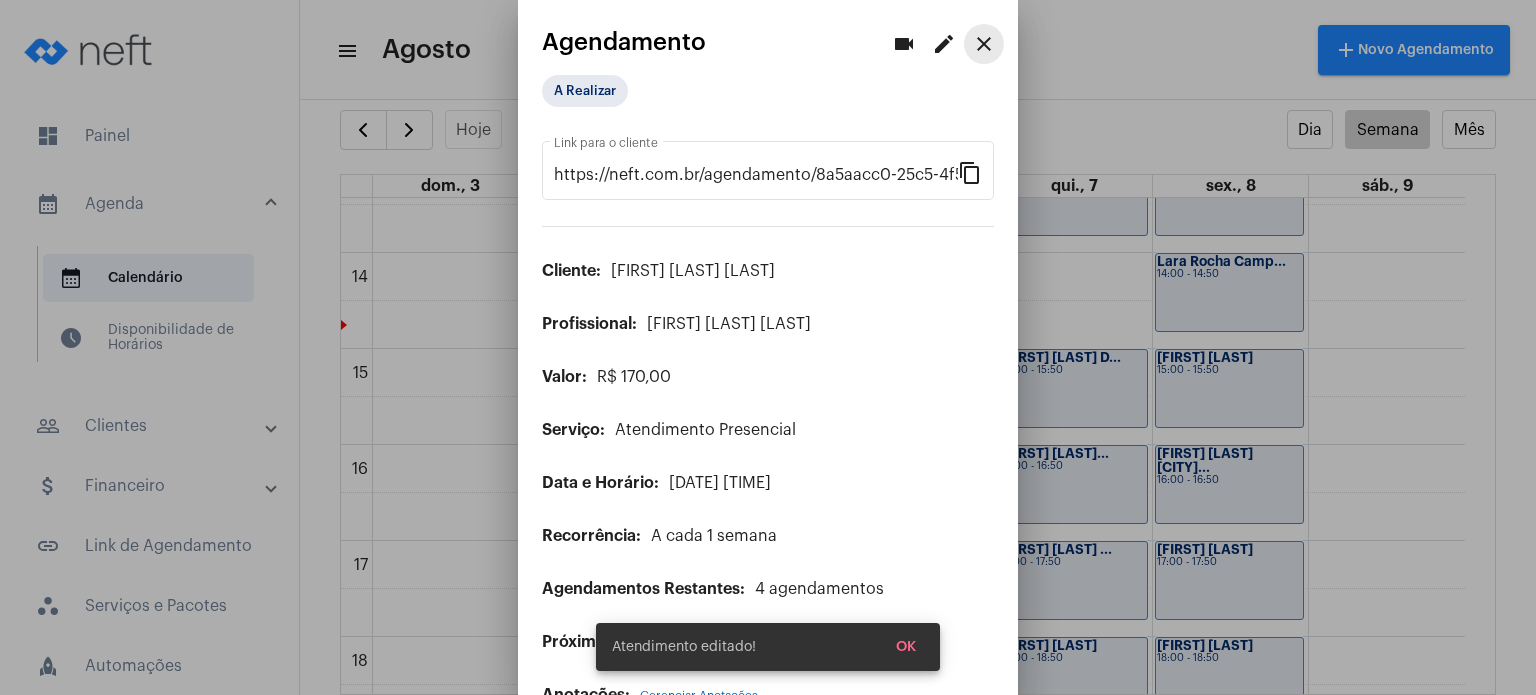 click on "close" at bounding box center (984, 44) 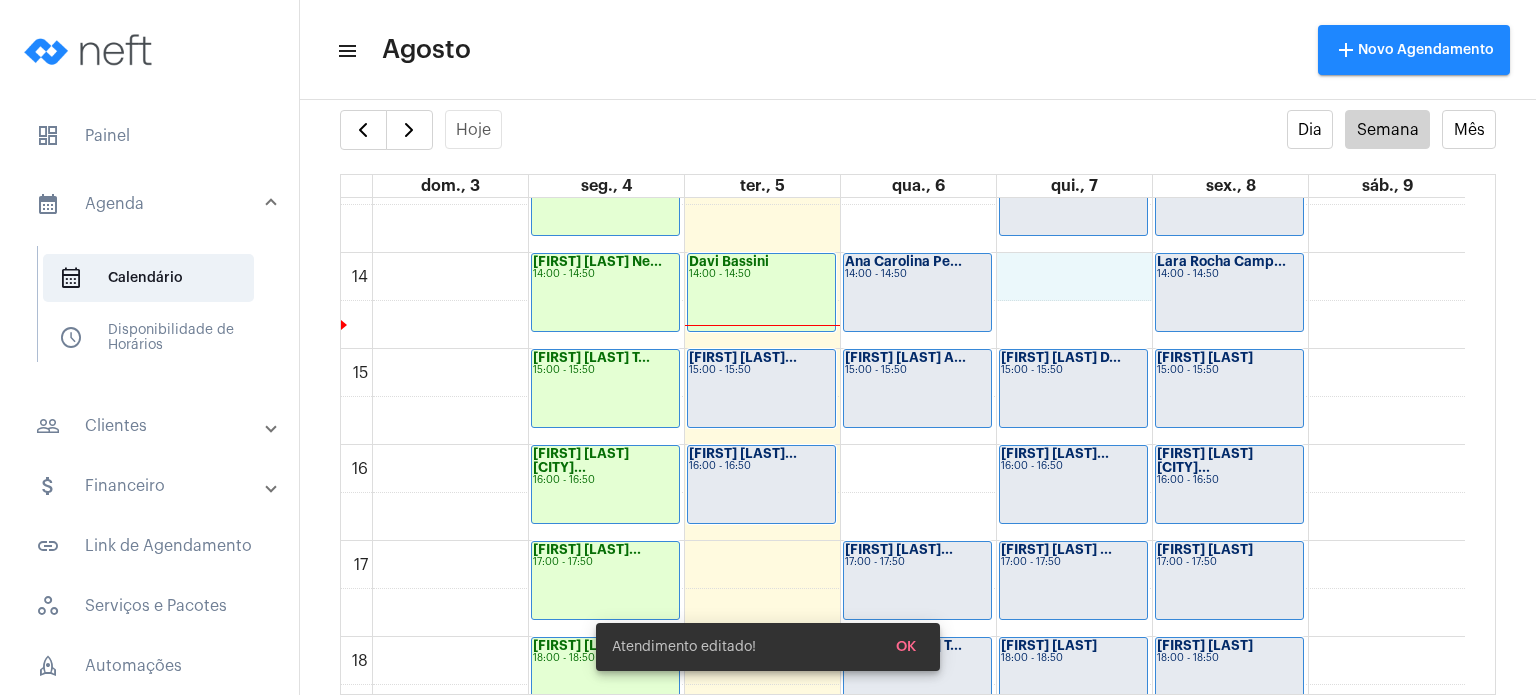 click on "00 01 02 03 04 05 06 07 08 09 10 11 12 13 14 15 16 17 18 19 20 21 22 23
[FIRST] [LAST]...
[TIME] - [TIME]
[FIRST] [LAST]...
[TIME] - [TIME]
[FIRST] [LAST] ...
[TIME] - [TIME]
[FIRST] [LAST]...
[TIME] - [TIME]
[FIRST] [LAST]...
[TIME] - [TIME]
[FIRST] [LAST]...
[TIME] - [TIME]
[FIRST] [LAST]...
[TIME] - [TIME]
[FIRST] [LAST]...
[TIME] - [TIME]
[FIRST] [LAST]...
[TIME] - [TIME]" 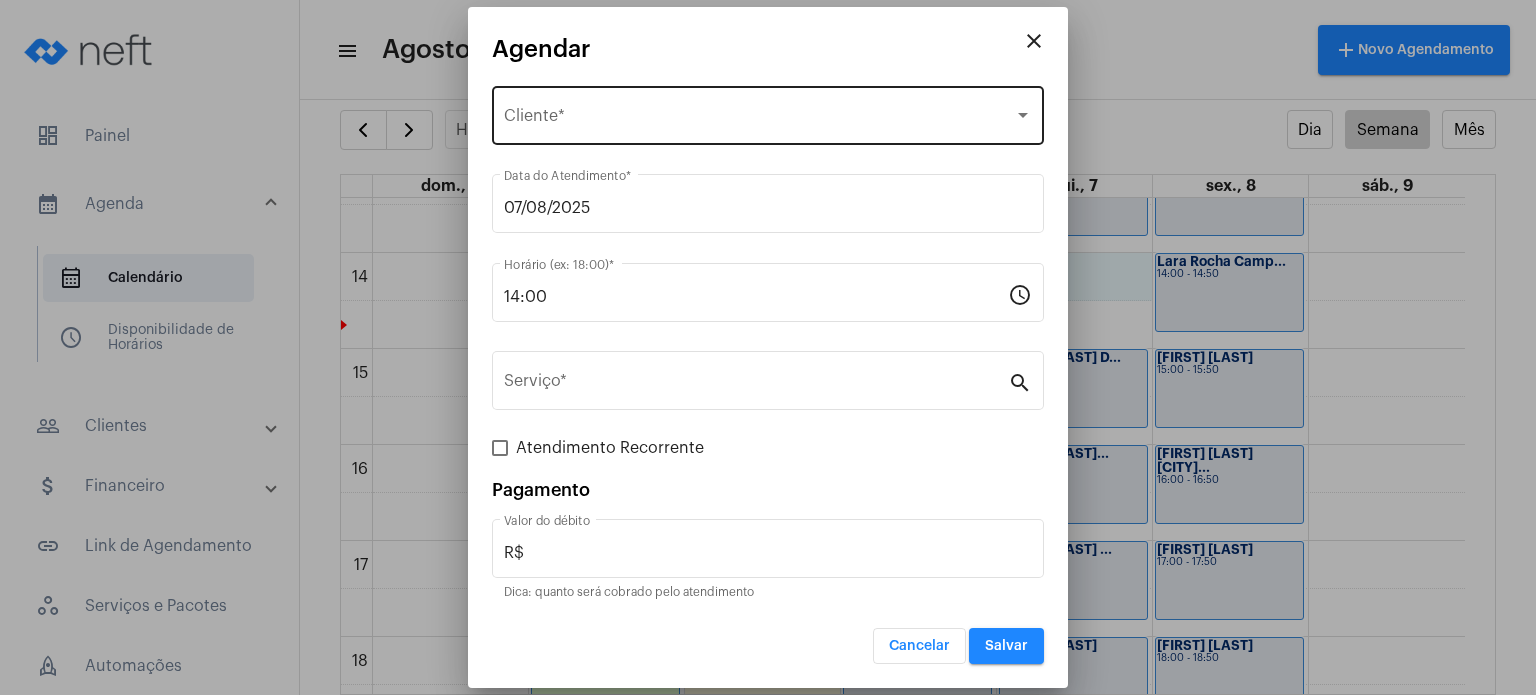 click on "Selecione o Cliente Cliente  *" at bounding box center [768, 113] 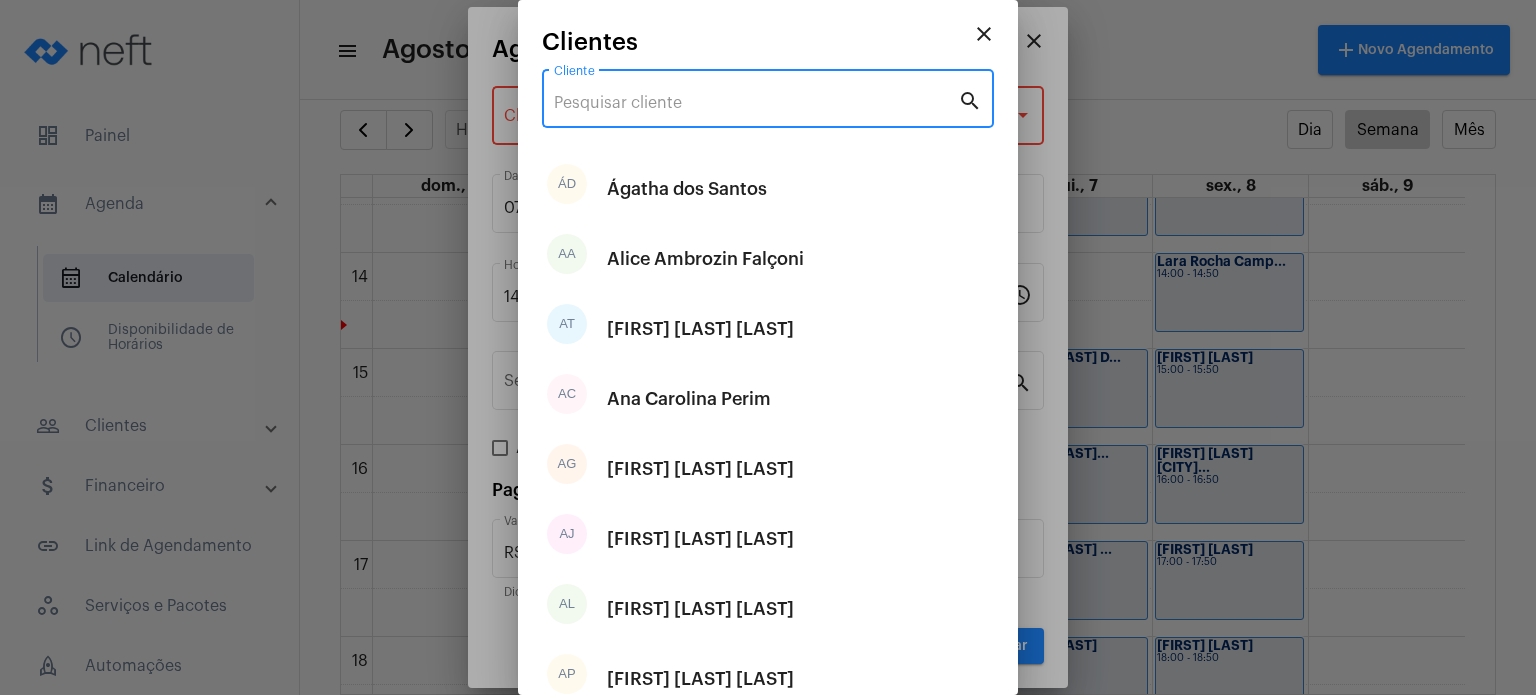click on "Cliente" at bounding box center [756, 103] 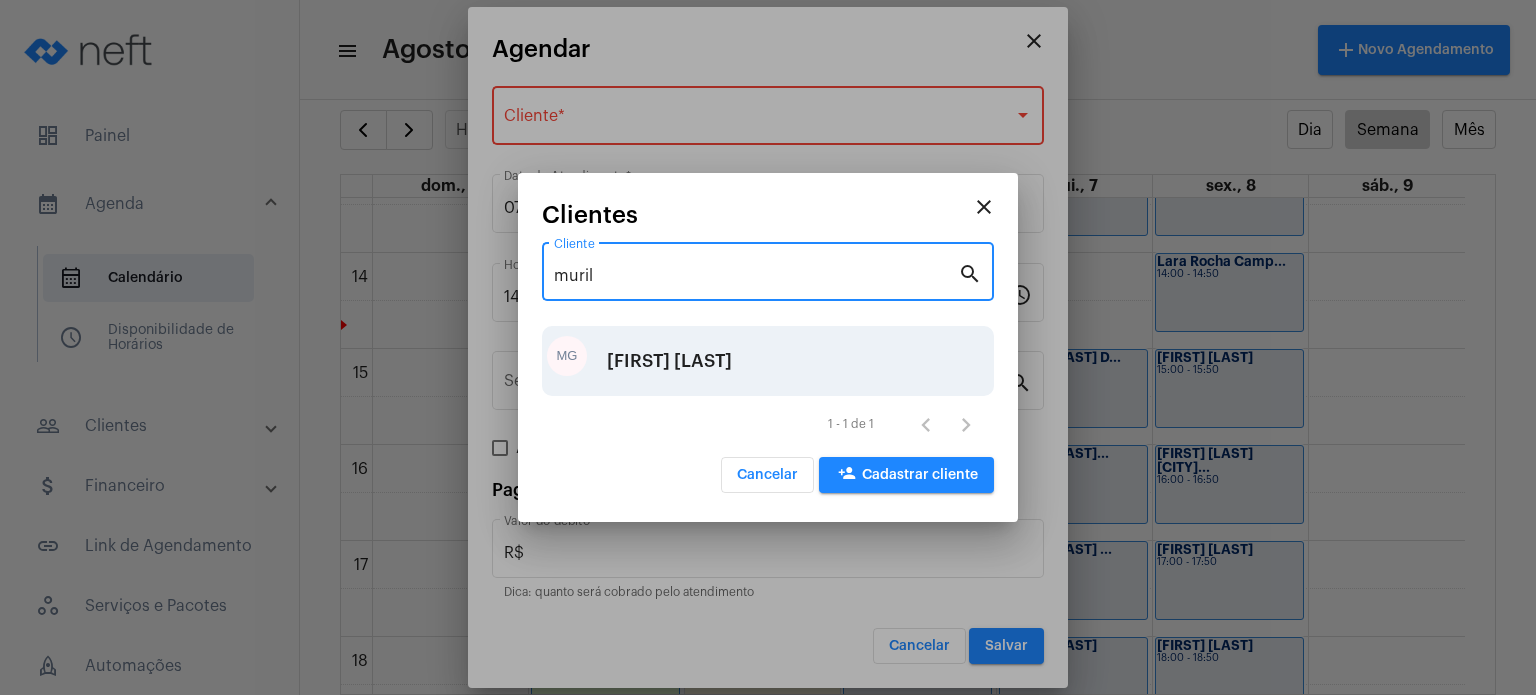 type on "muril" 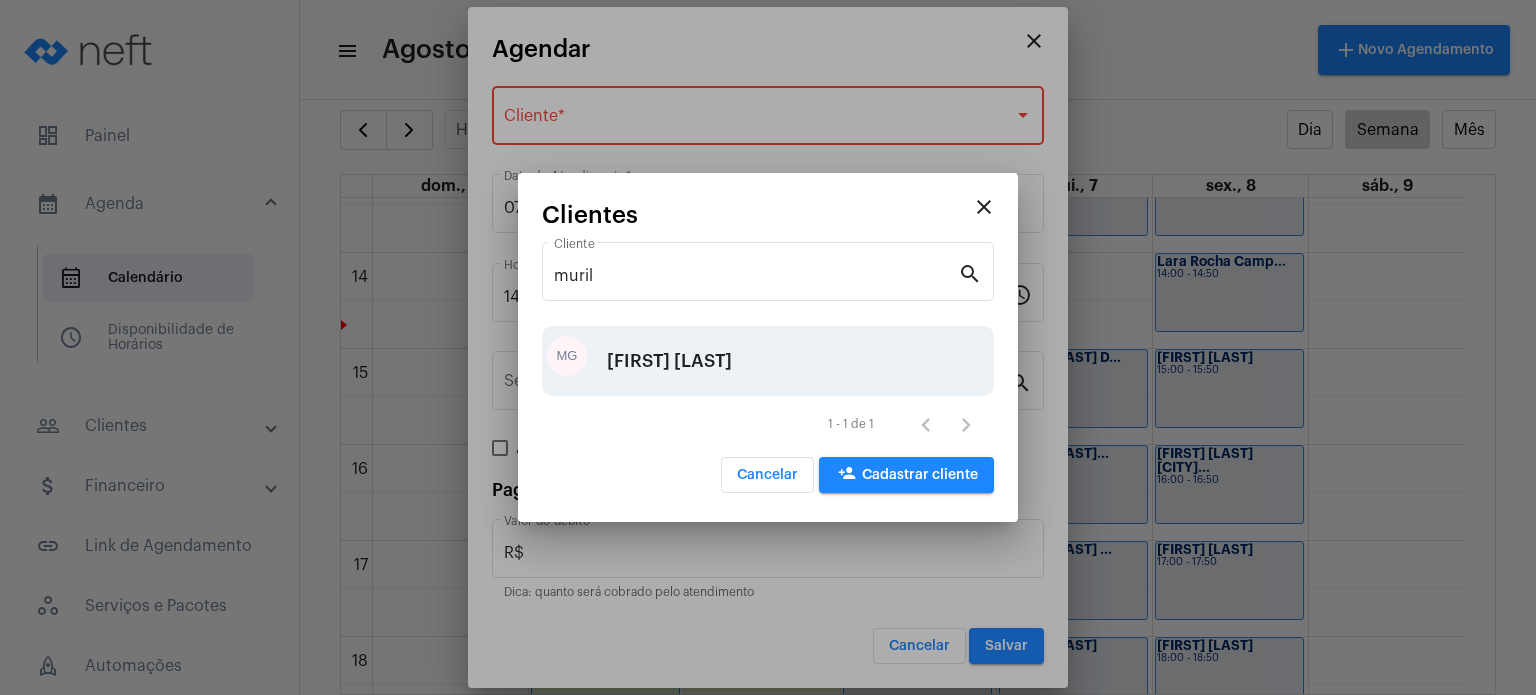 click on "[FIRST] [LAST]" at bounding box center (669, 361) 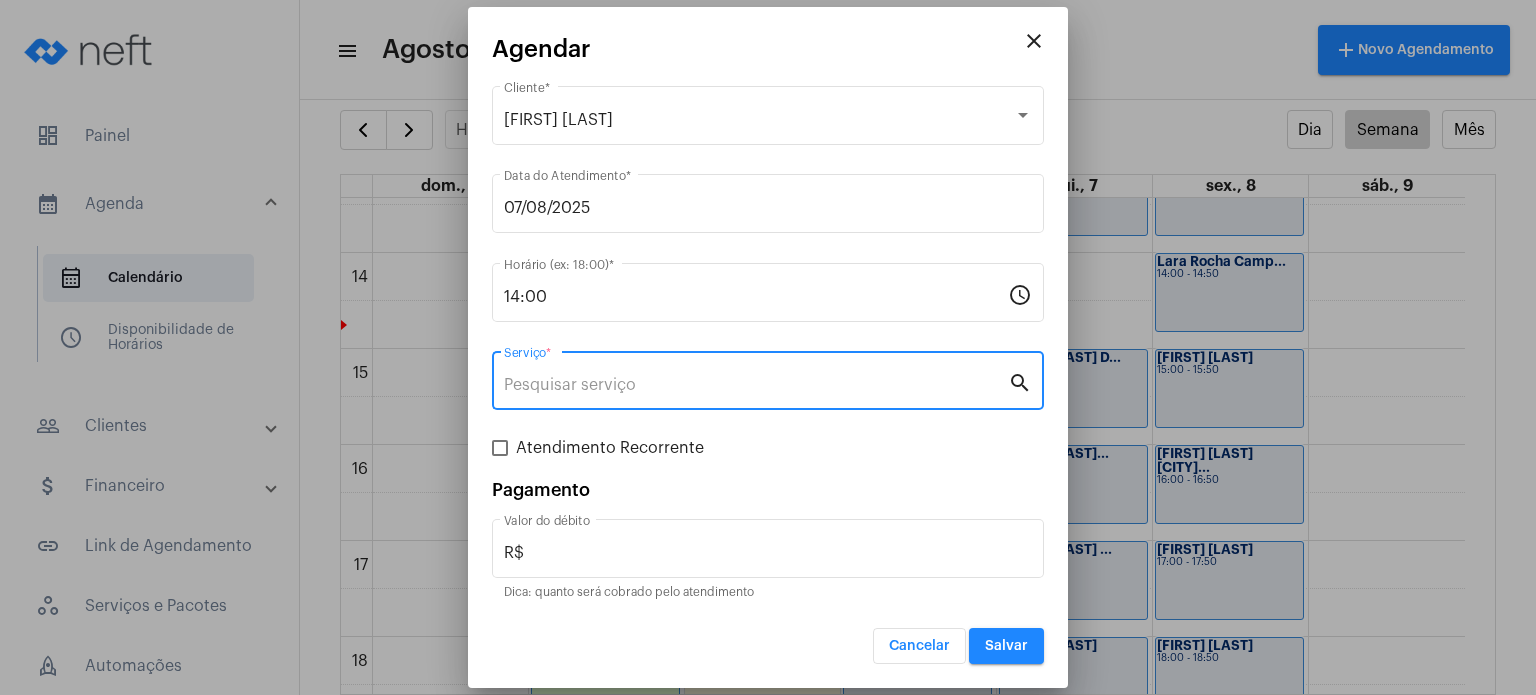 click on "Serviço  *" at bounding box center [756, 385] 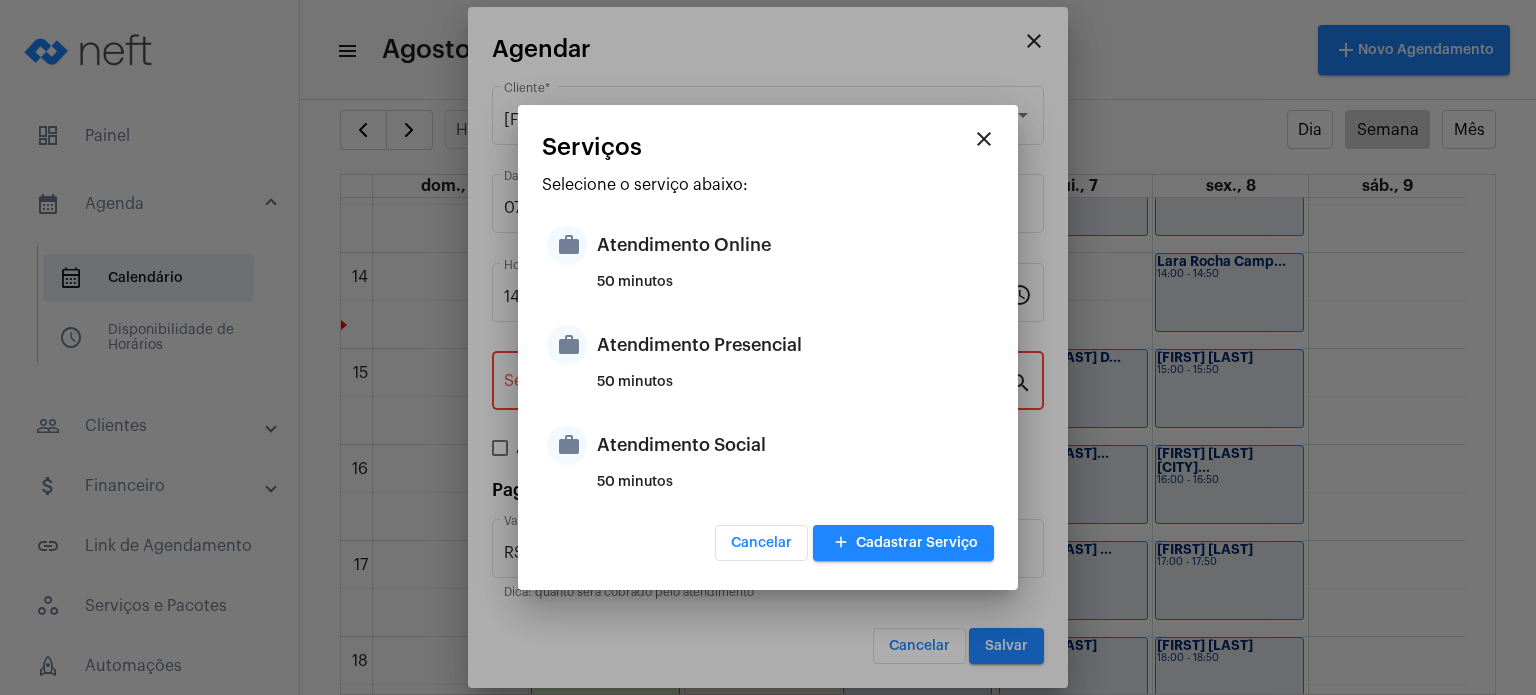 click on "50 minutos" at bounding box center [793, 390] 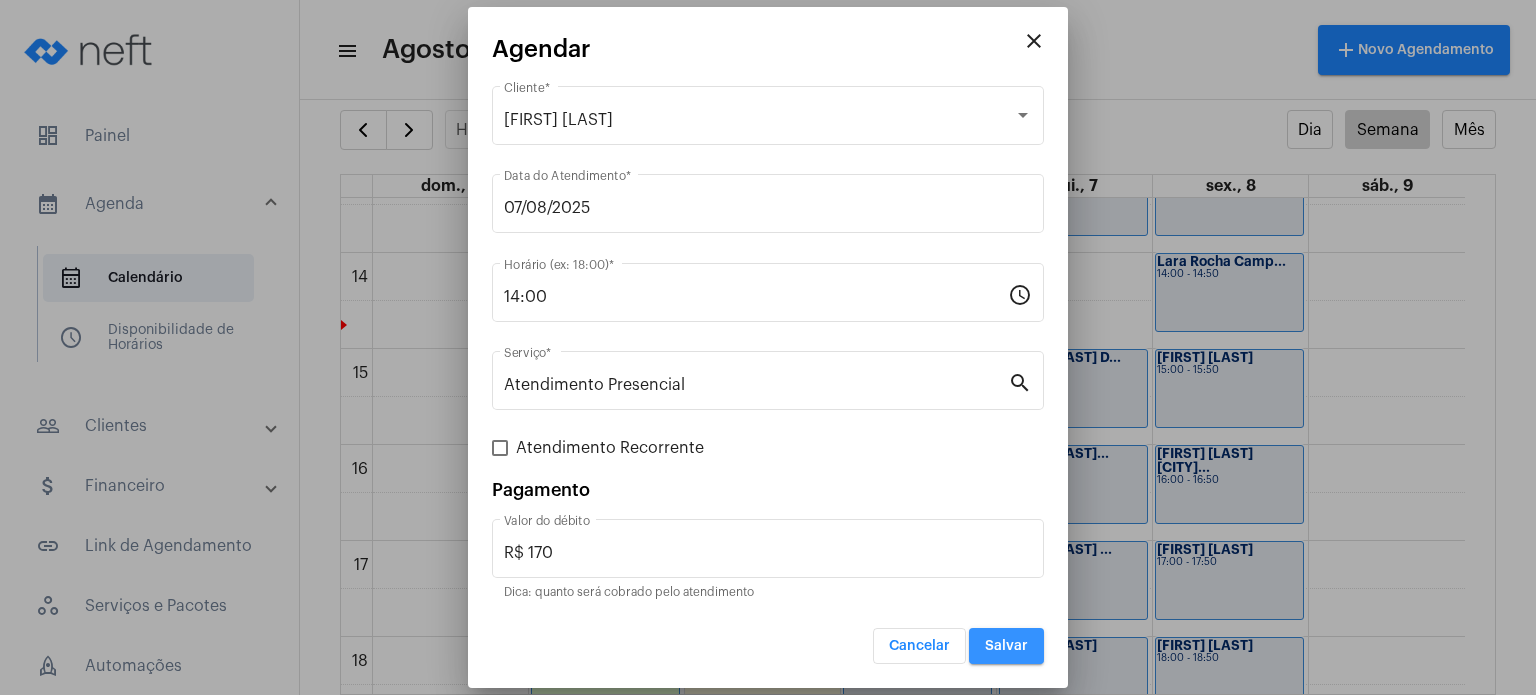 click on "Salvar" at bounding box center (1006, 646) 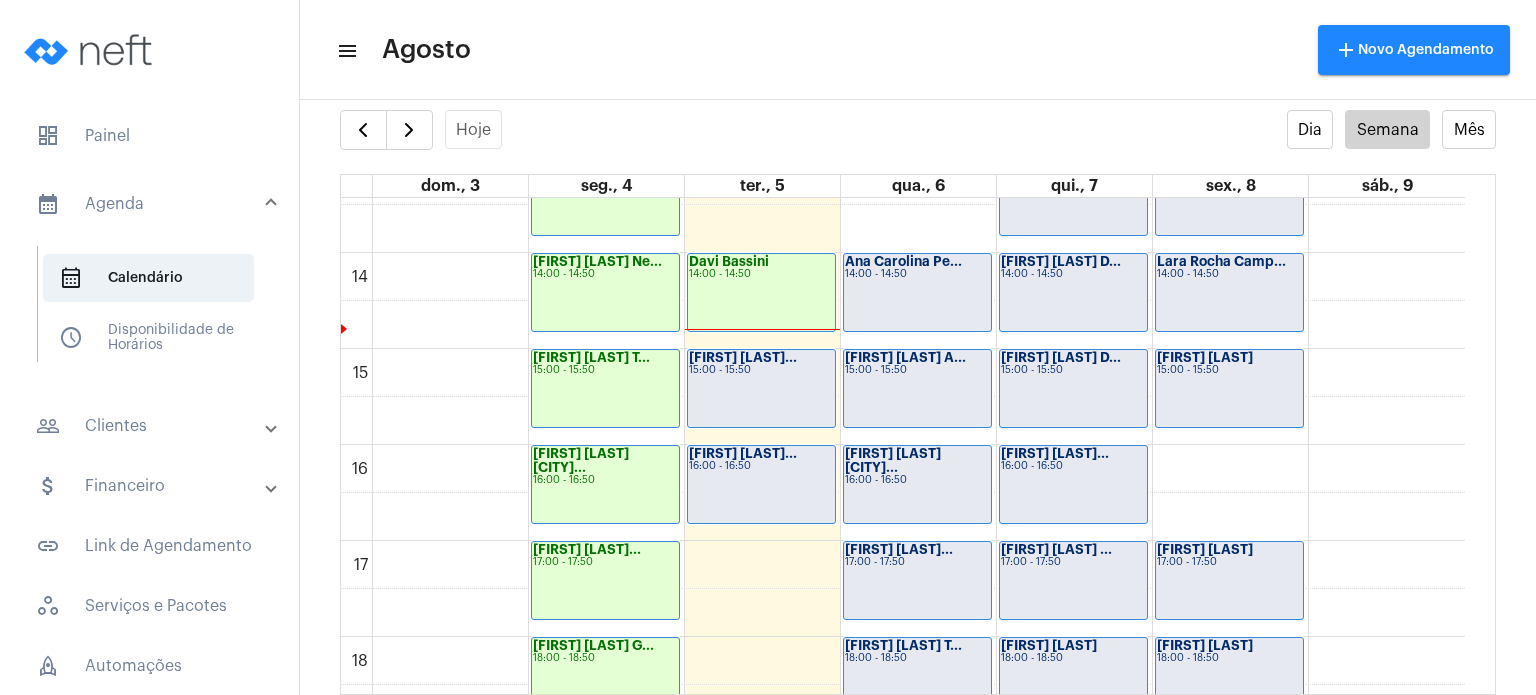click on "[FIRST] [LAST]
[TIME] - [TIME]" 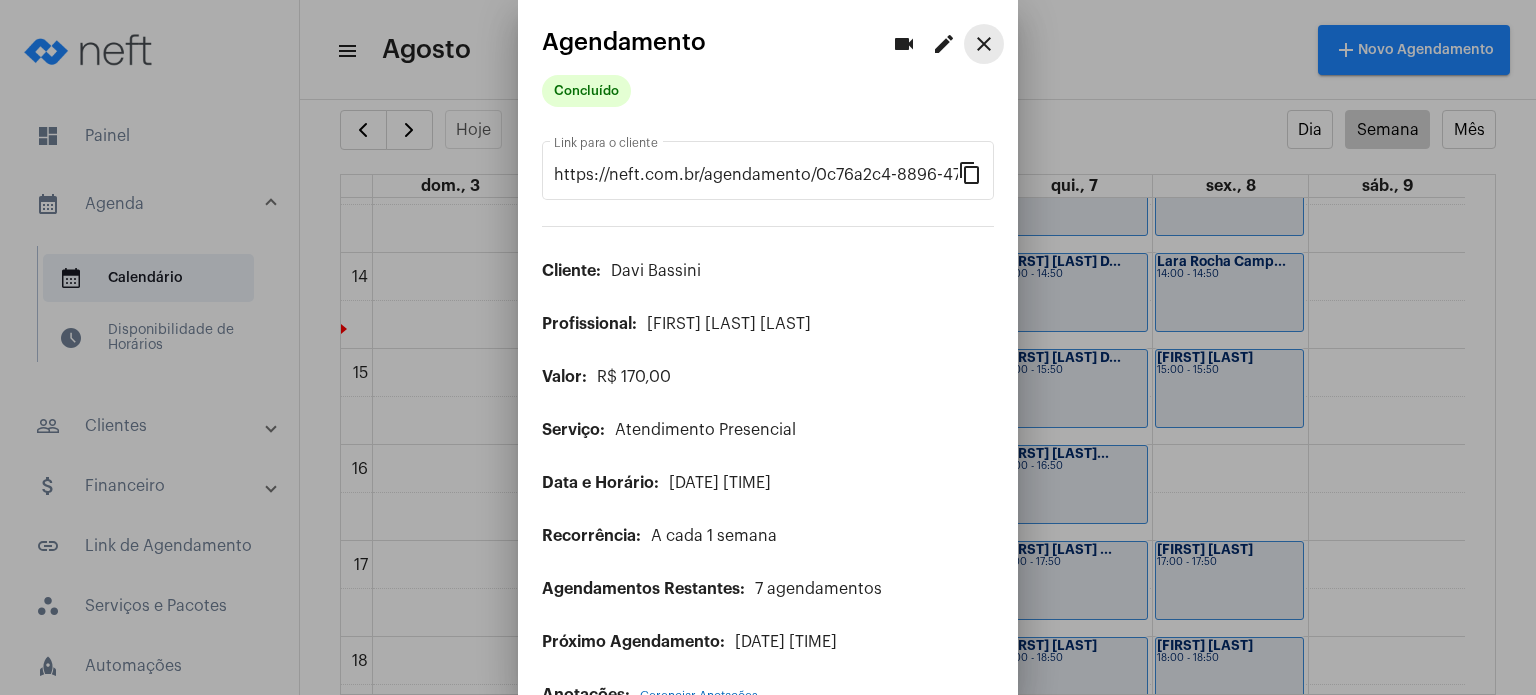 click on "close" at bounding box center (984, 44) 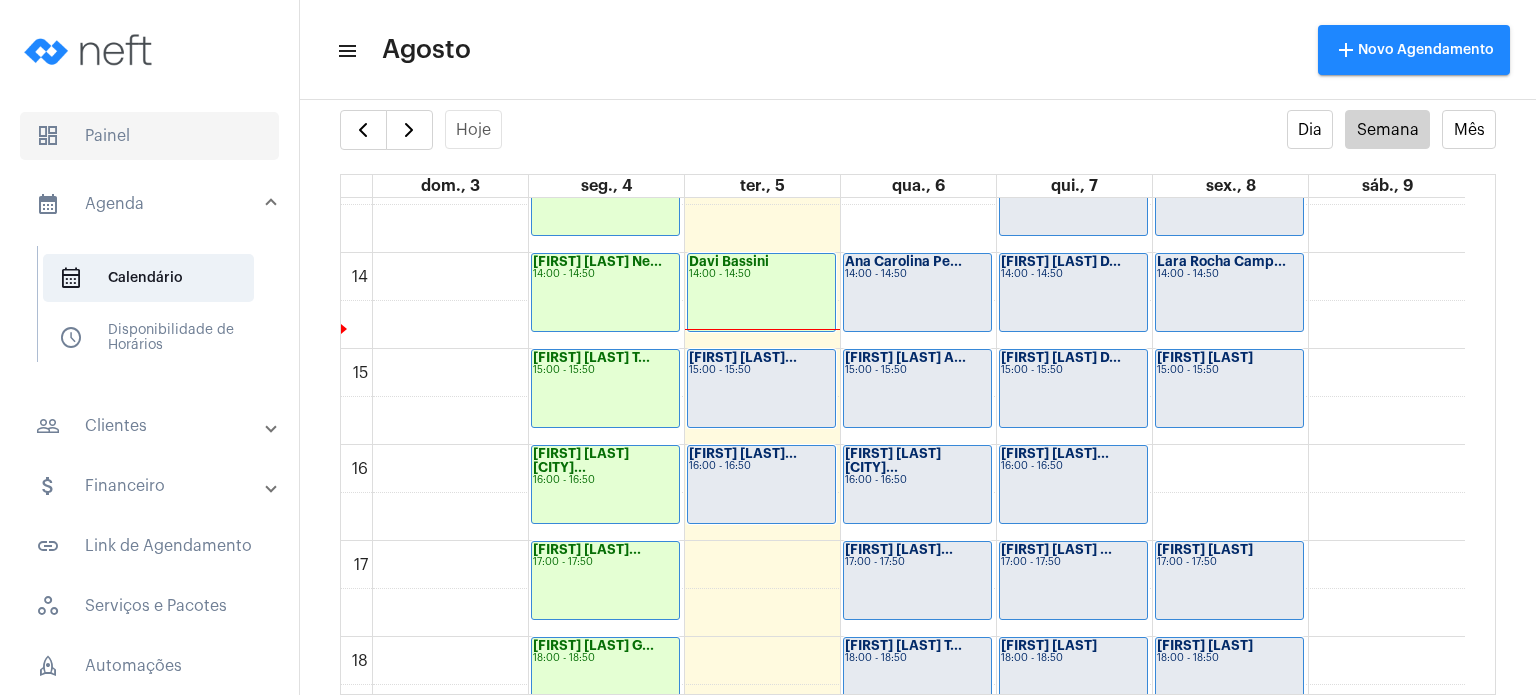 click on "dashboard   Painel" 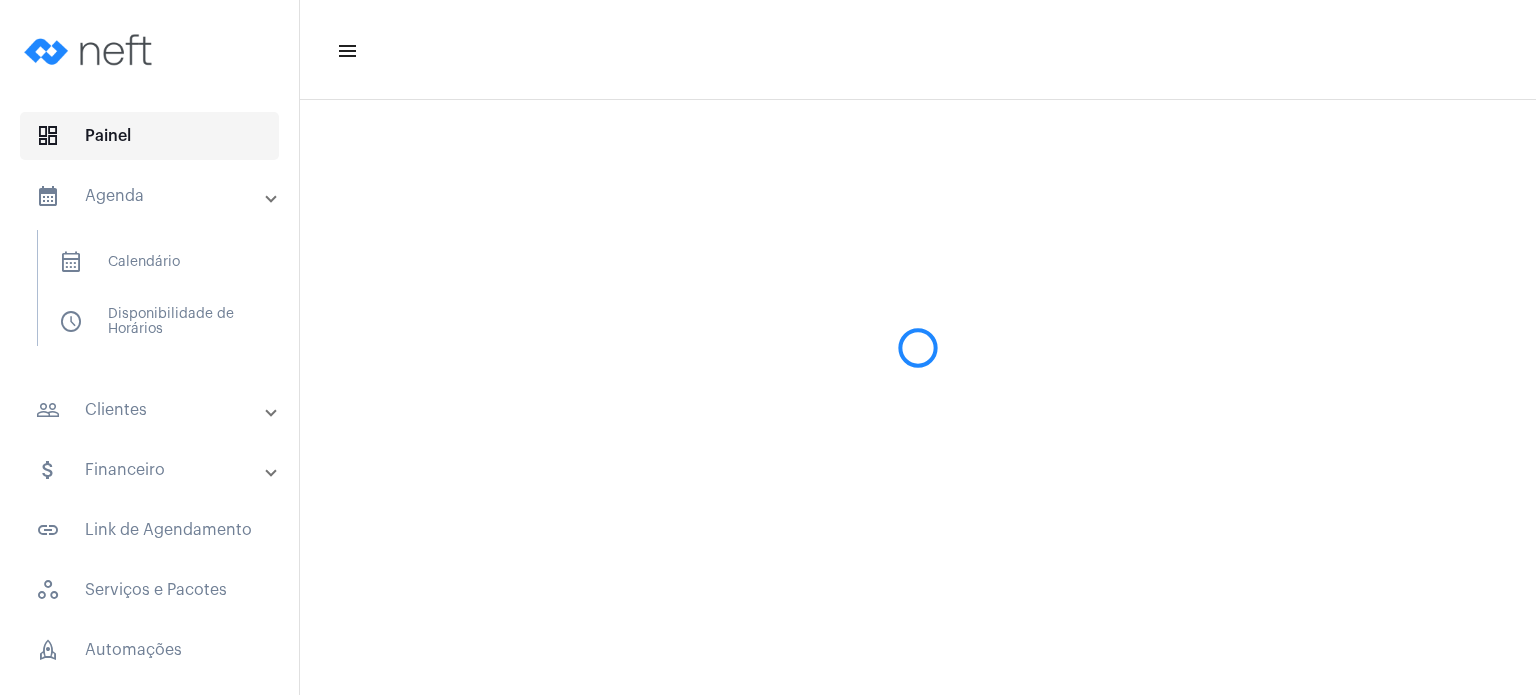 scroll, scrollTop: 0, scrollLeft: 0, axis: both 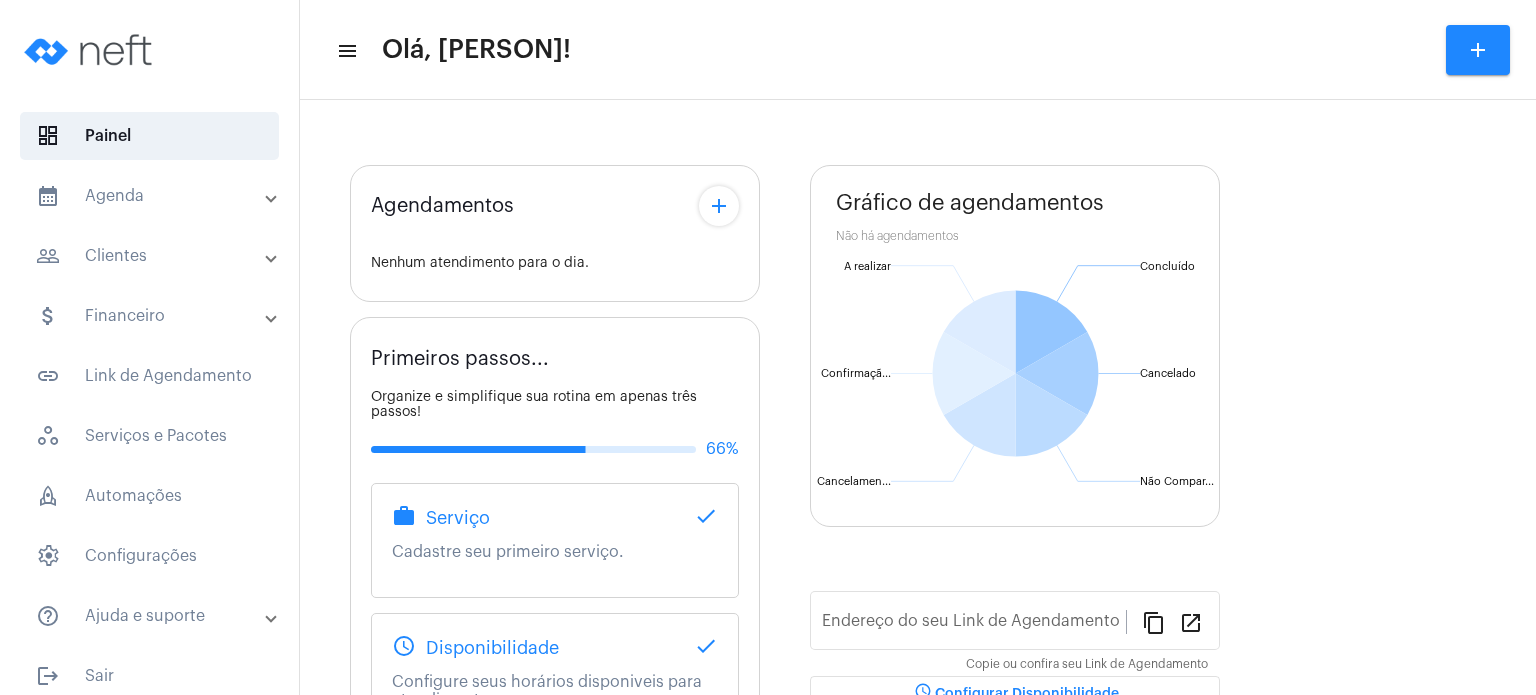 type on "https://neft.com.br/[PERSON]-[LAST]" 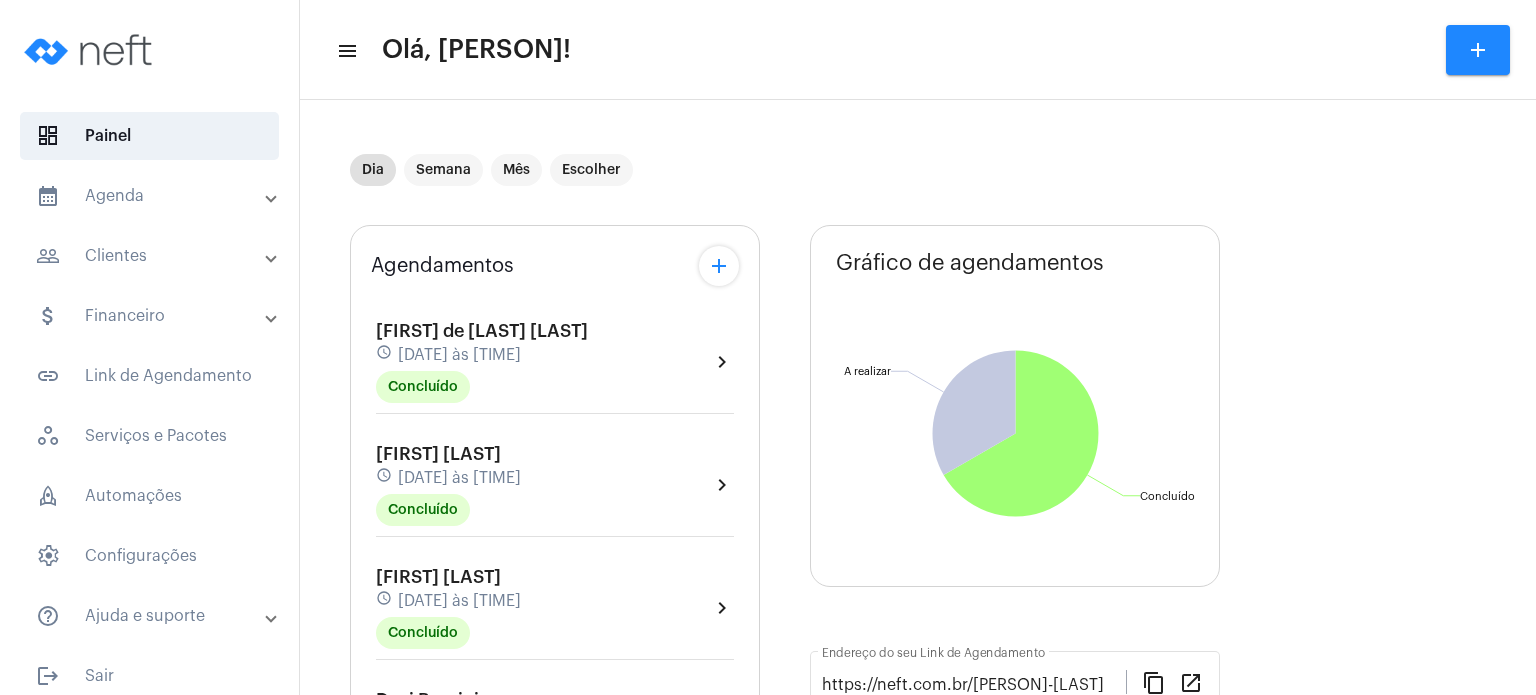 click on "Agendamentos add [FIRST] [LAST] schedule [DATE] às [TIME] Concluído  chevron_right  [FIRST] [LAST] schedule [DATE] às [TIME] Concluído  chevron_right  [FIRST] [LAST] schedule [DATE] às [TIME] Concluído  chevron_right  [FIRST] [LAST] schedule [DATE] às [TIME] Concluído  chevron_right  [FIRST] [LAST] schedule [DATE] às [TIME] A Realizar  chevron_right  [FIRST] [LAST] schedule [DATE] às [TIME] A Realizar  chevron_right" 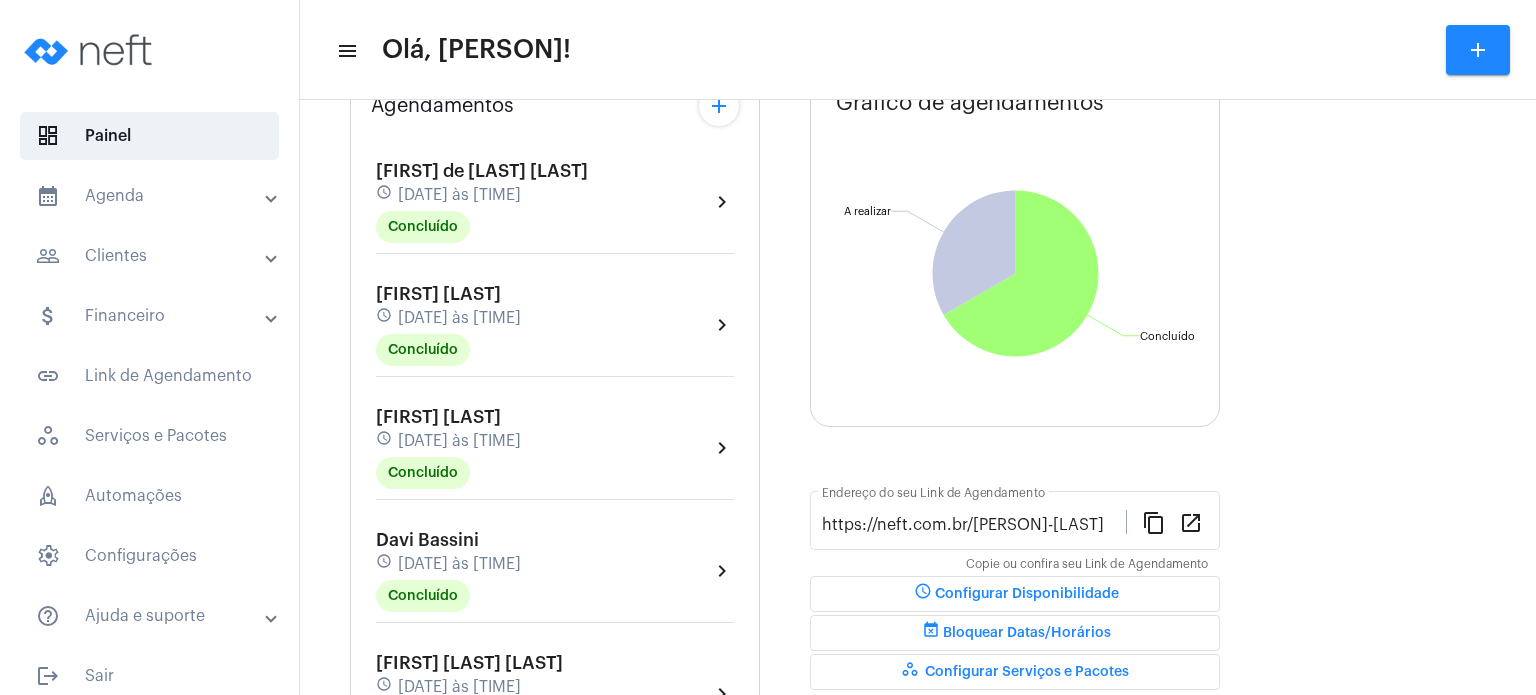 scroll, scrollTop: 200, scrollLeft: 0, axis: vertical 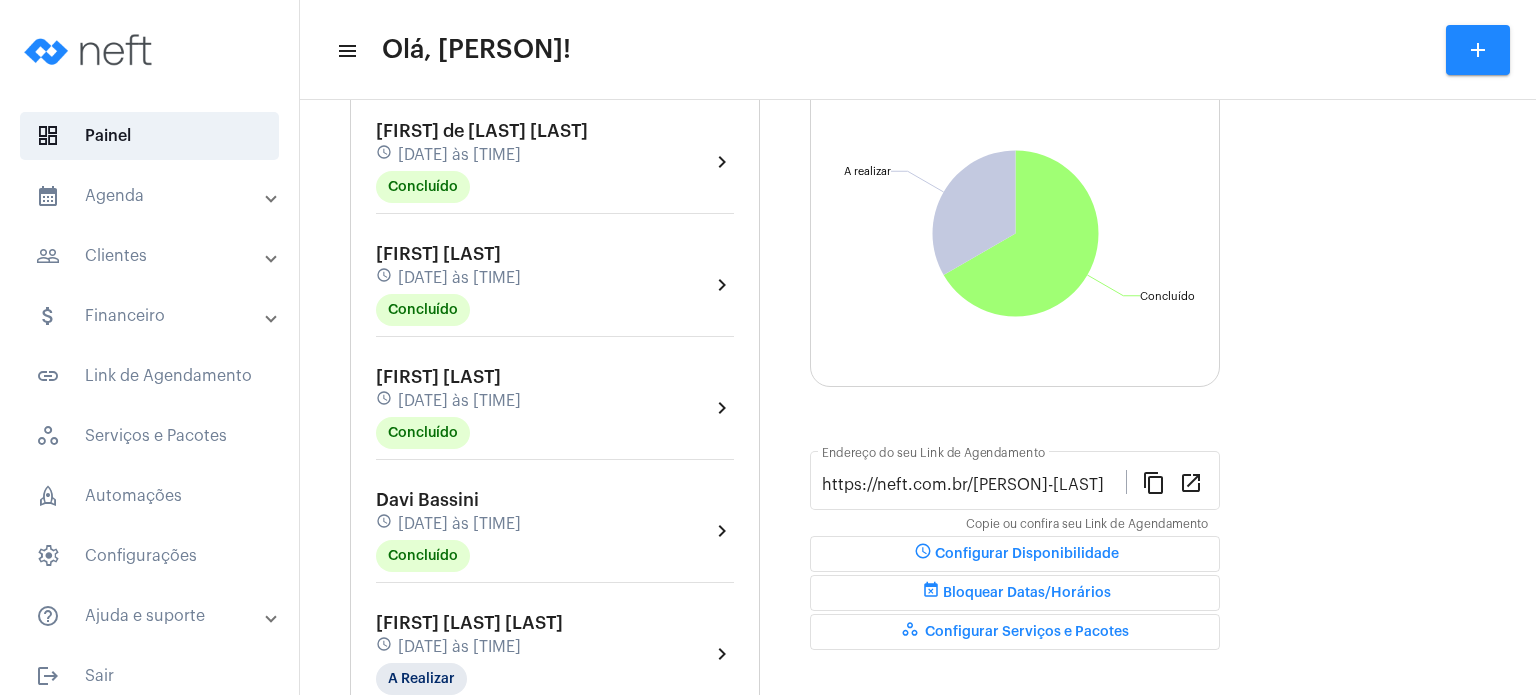 click on "[FIRST] [LAST] schedule [DATE] às [TIME] Concluído" 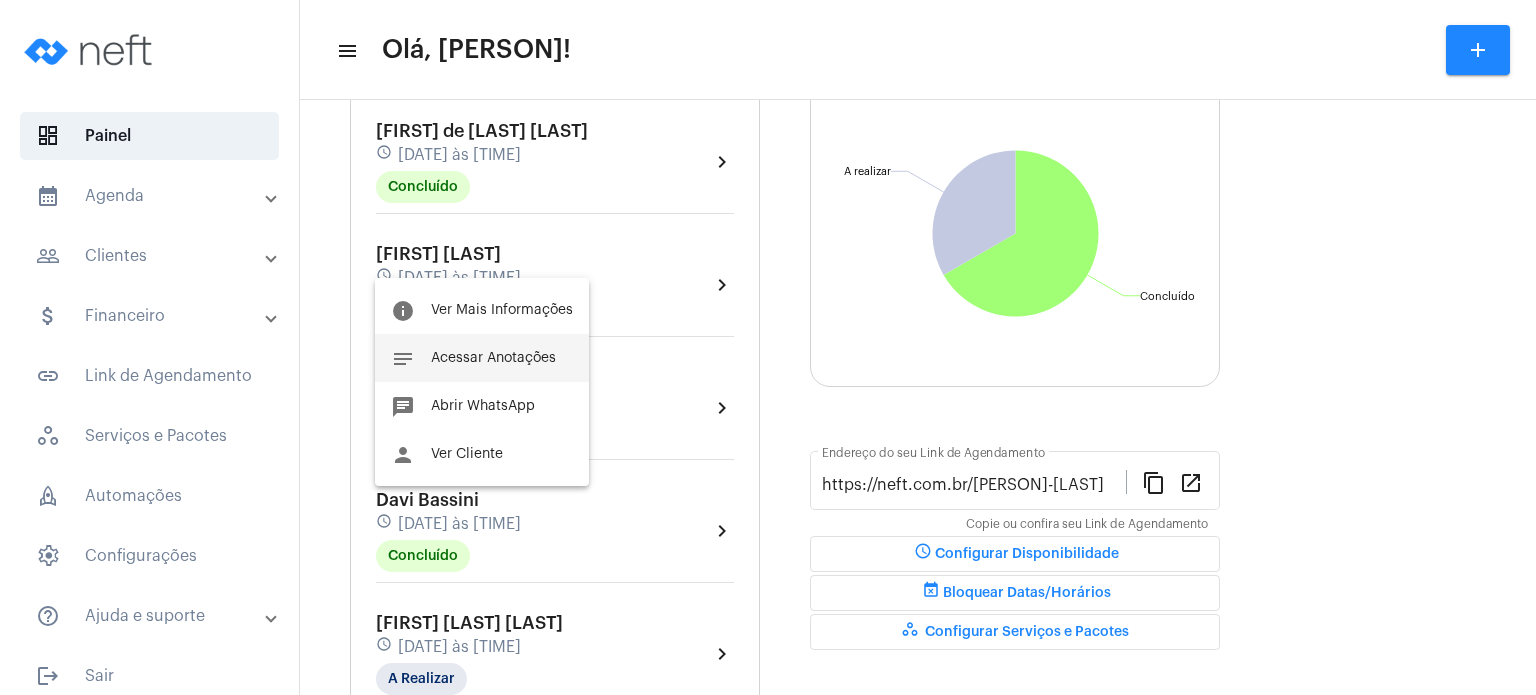 click on "Acessar Anotações" at bounding box center [493, 358] 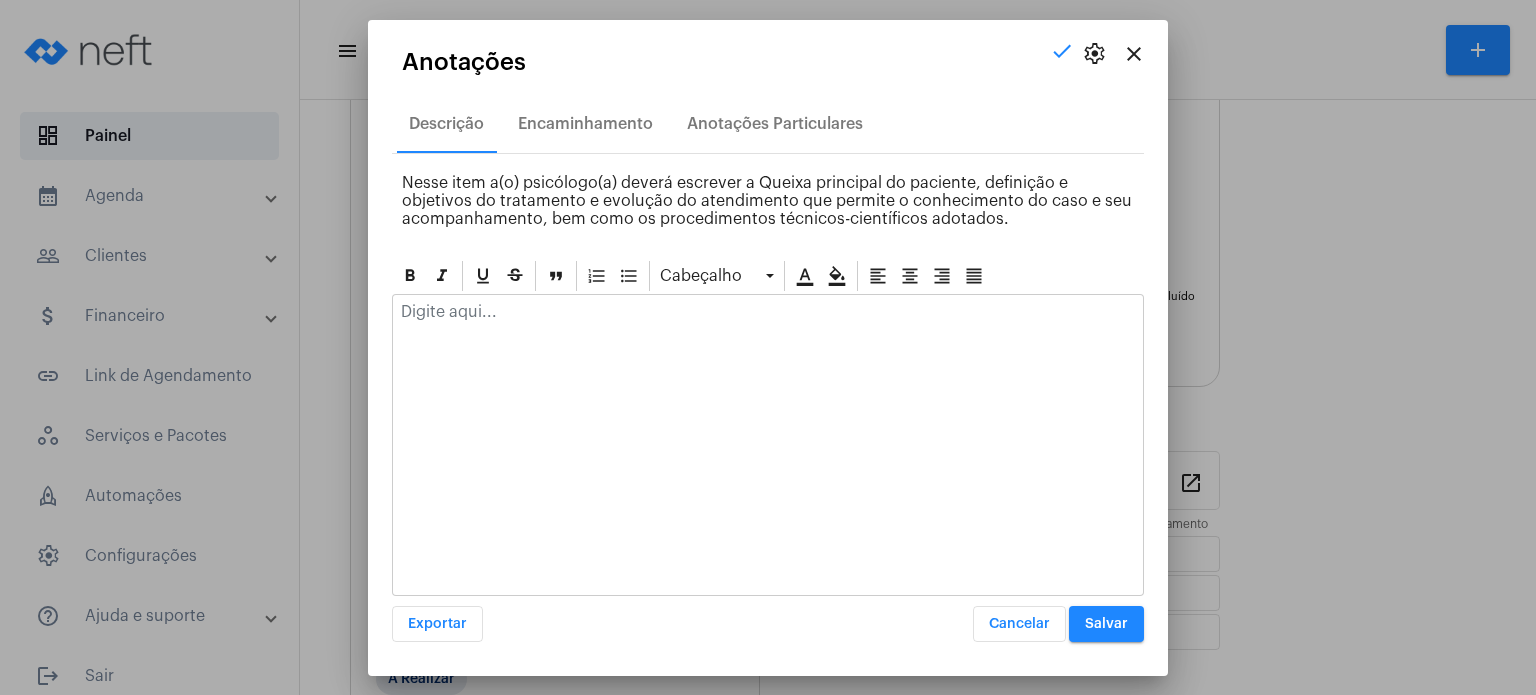 click 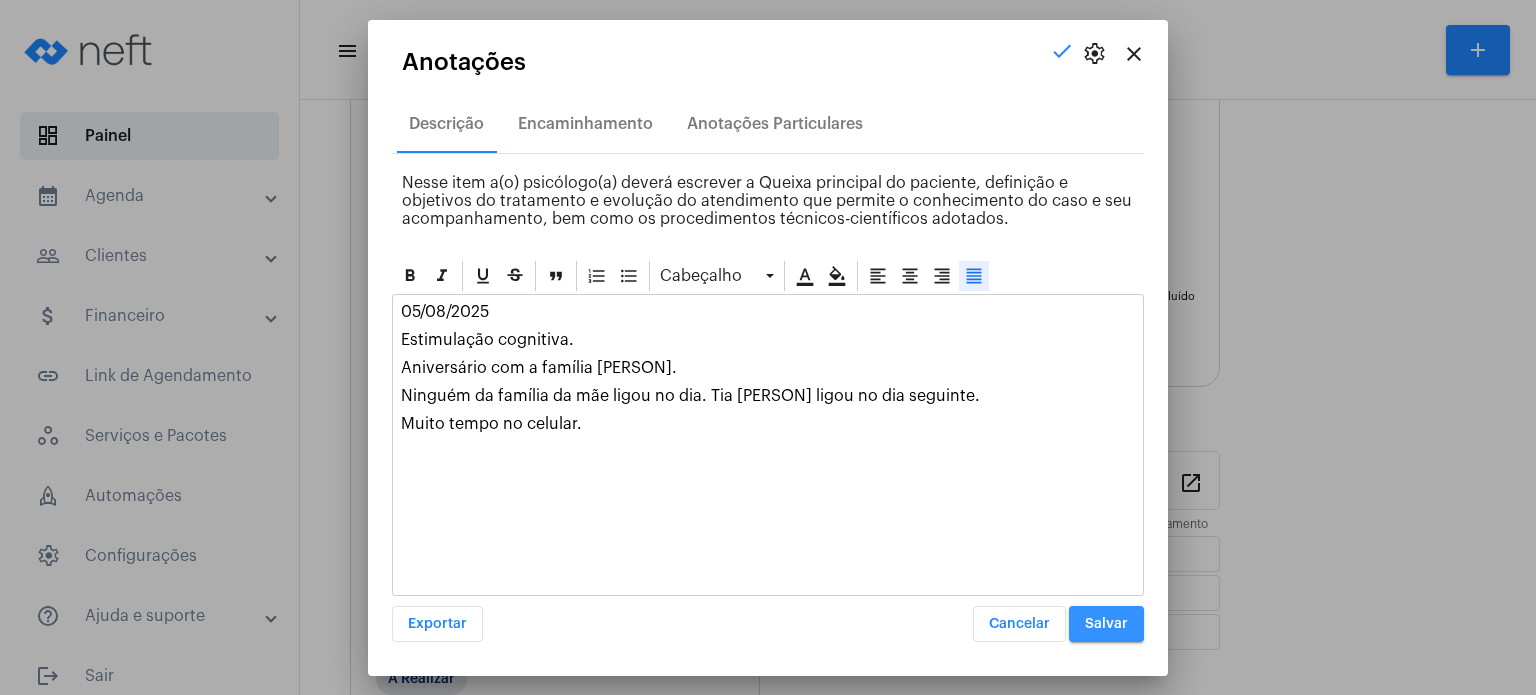 click on "Salvar" at bounding box center [1106, 624] 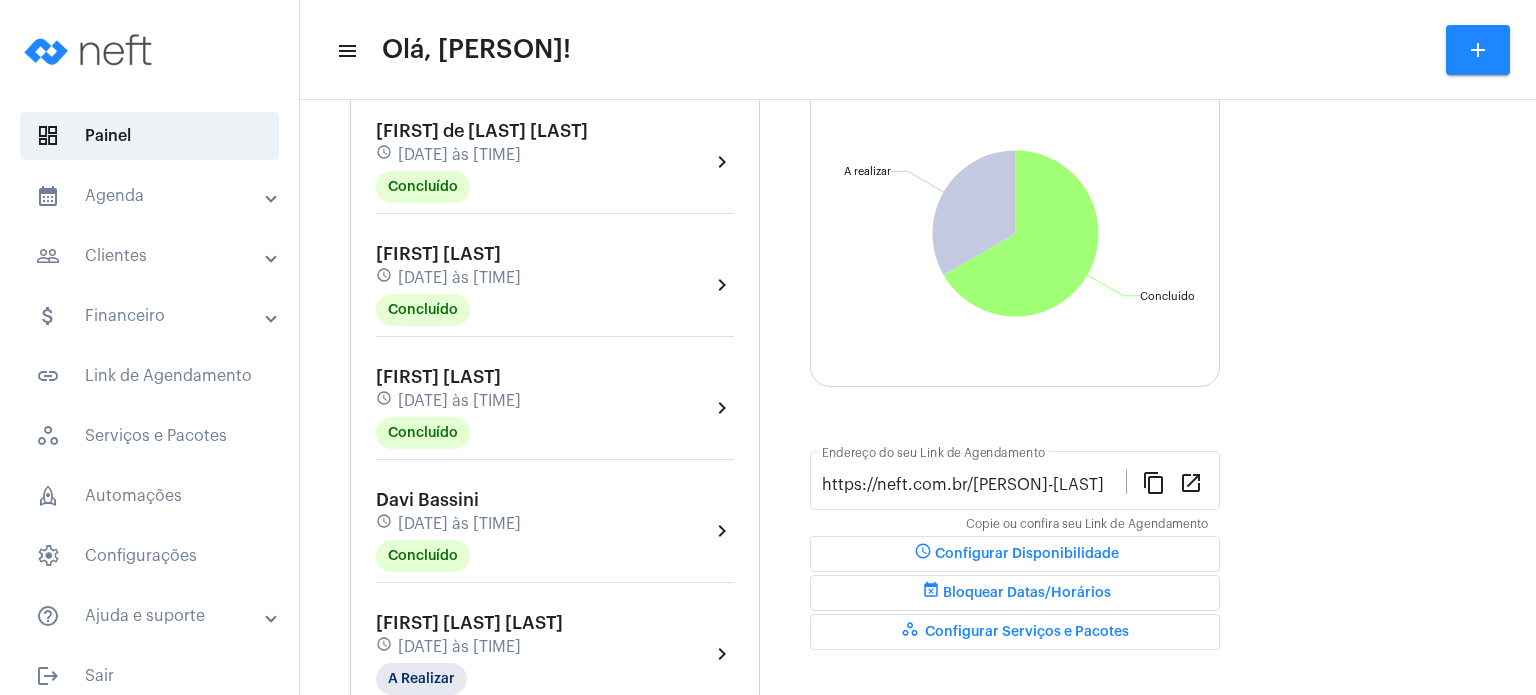 click on "[DATE] às [TIME]" 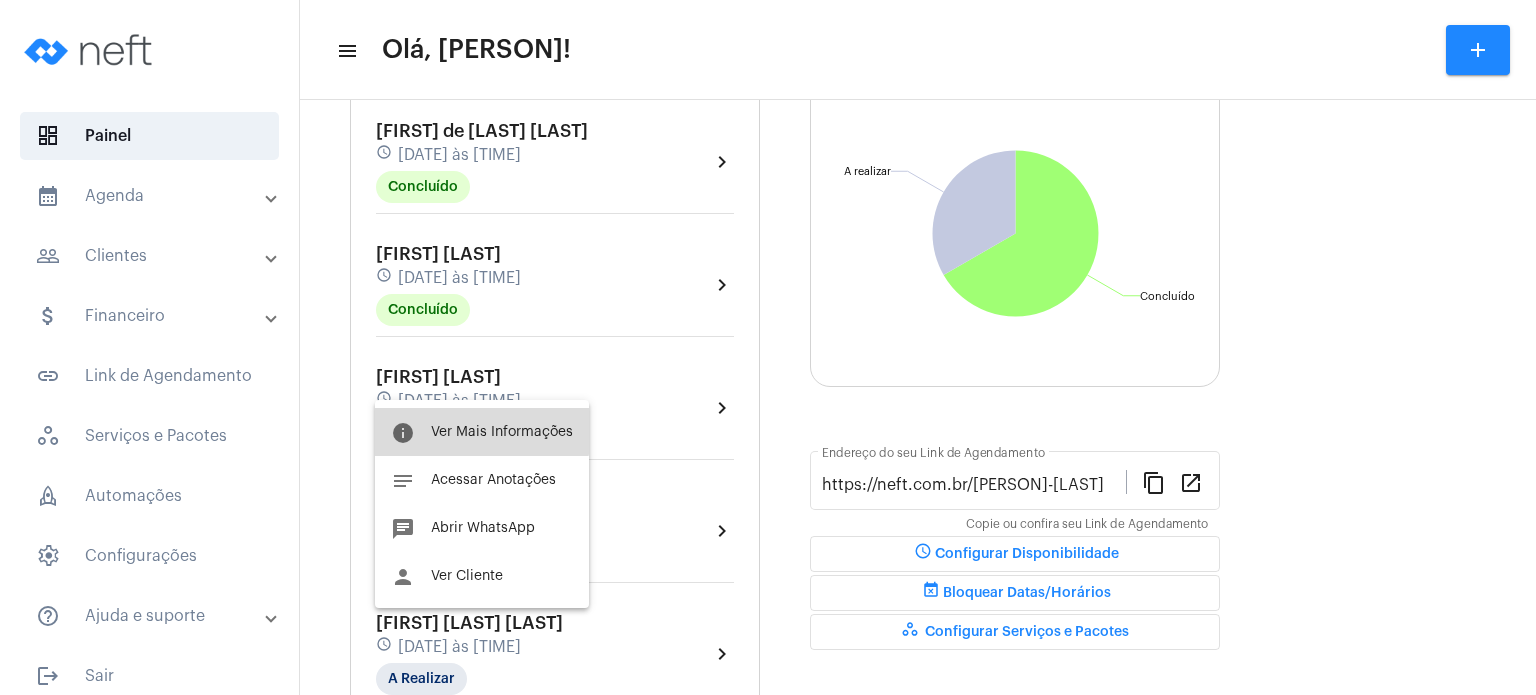 click on "info Ver Mais Informações" at bounding box center [482, 432] 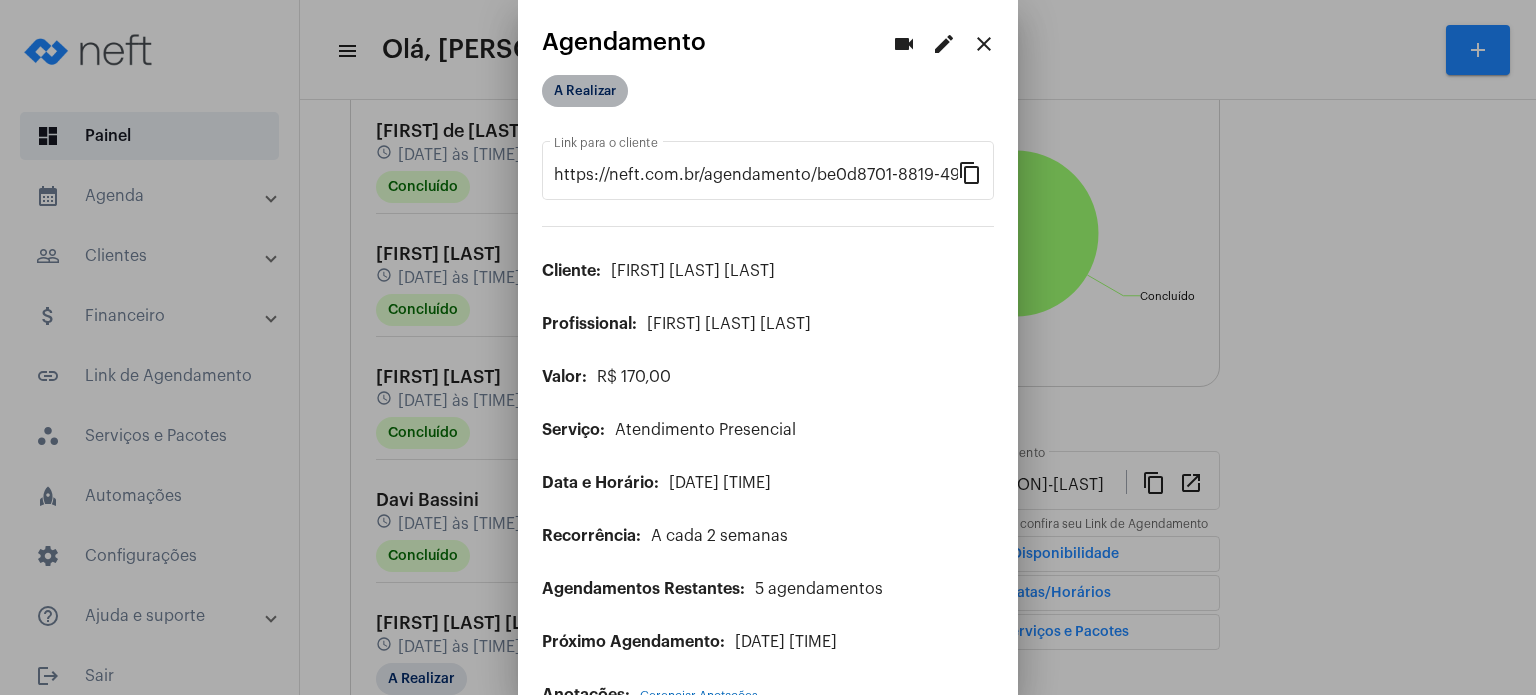 click on "A Realizar" at bounding box center (585, 91) 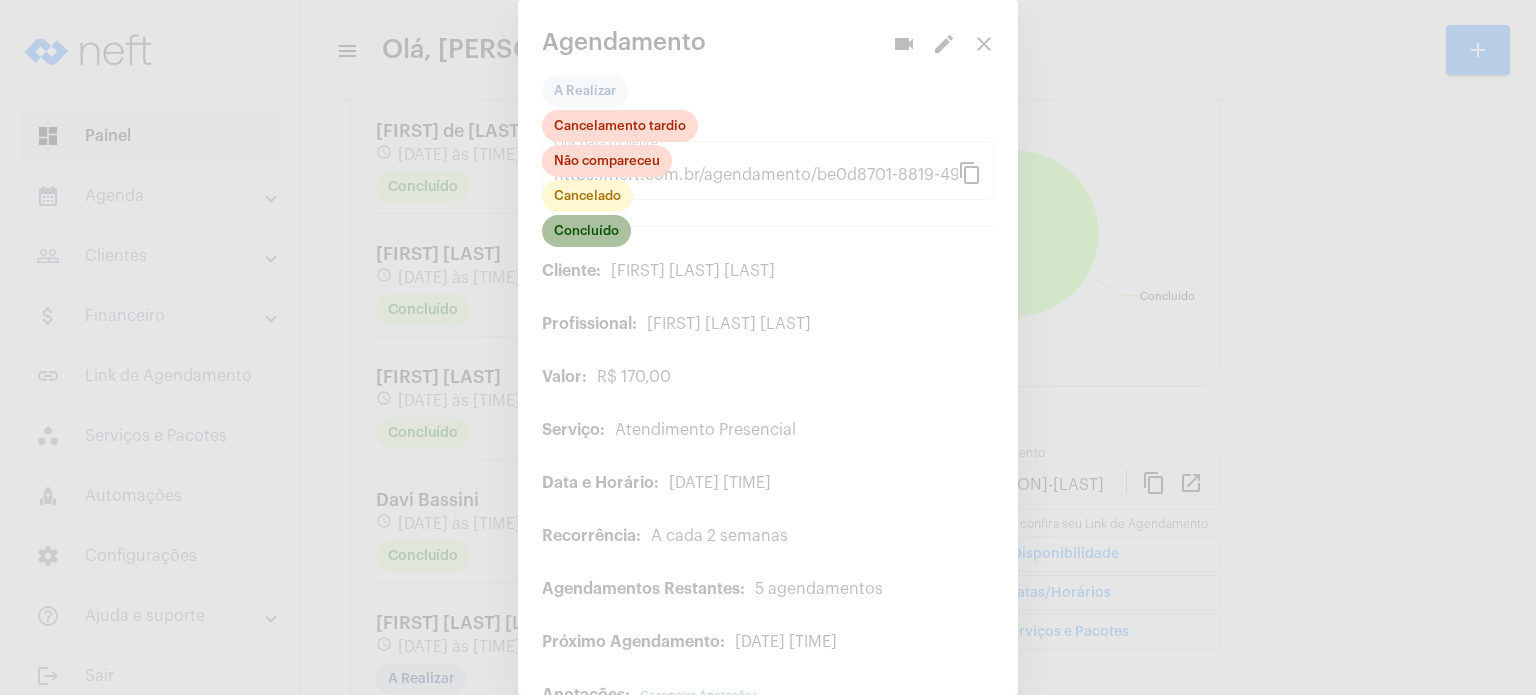 click on "Concluído" 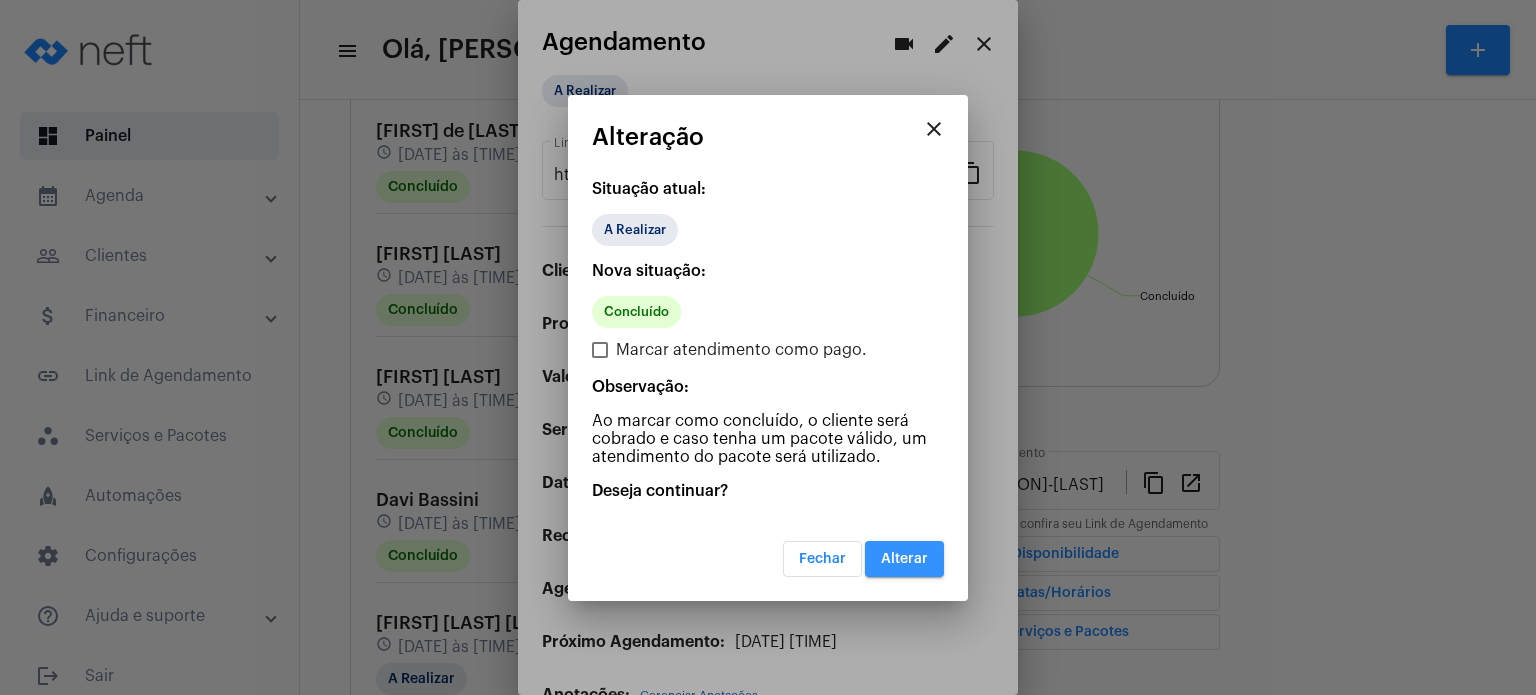 click on "Alterar" at bounding box center (904, 559) 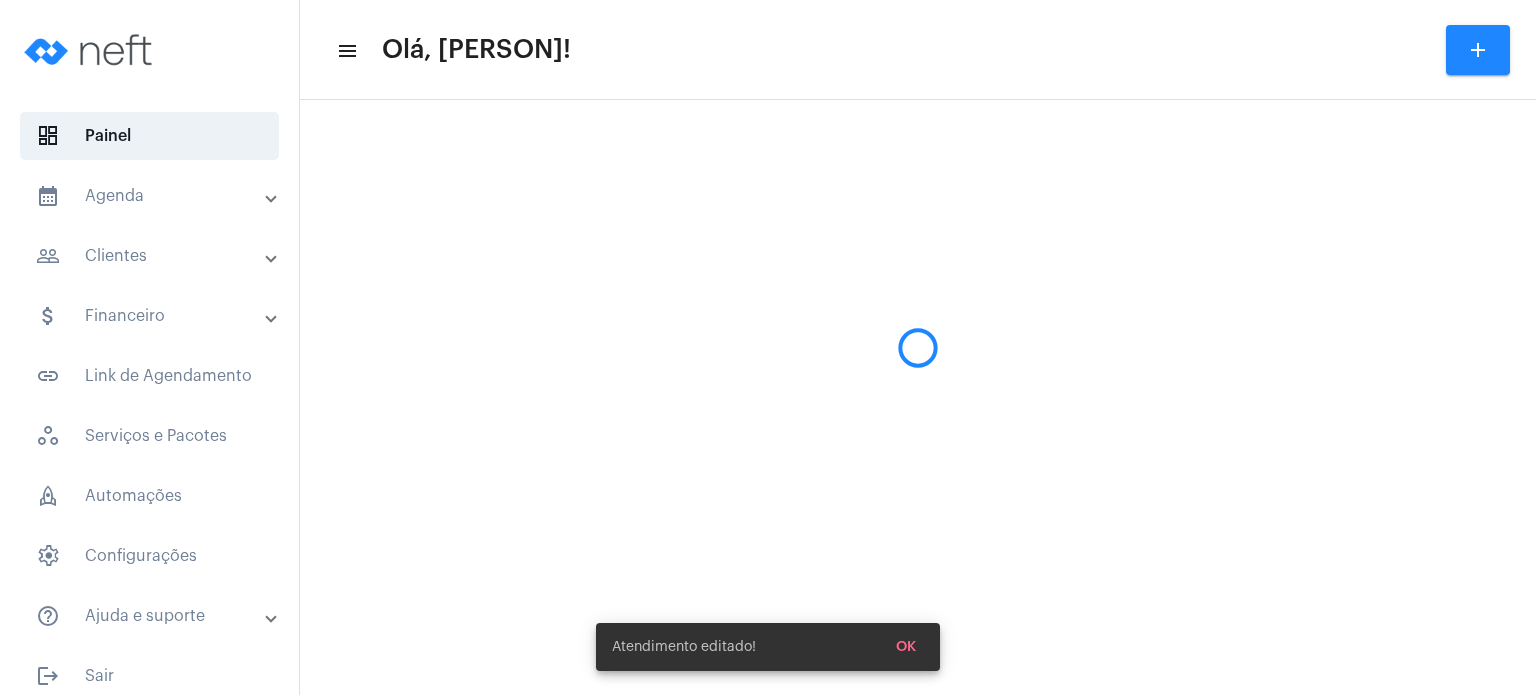scroll, scrollTop: 0, scrollLeft: 0, axis: both 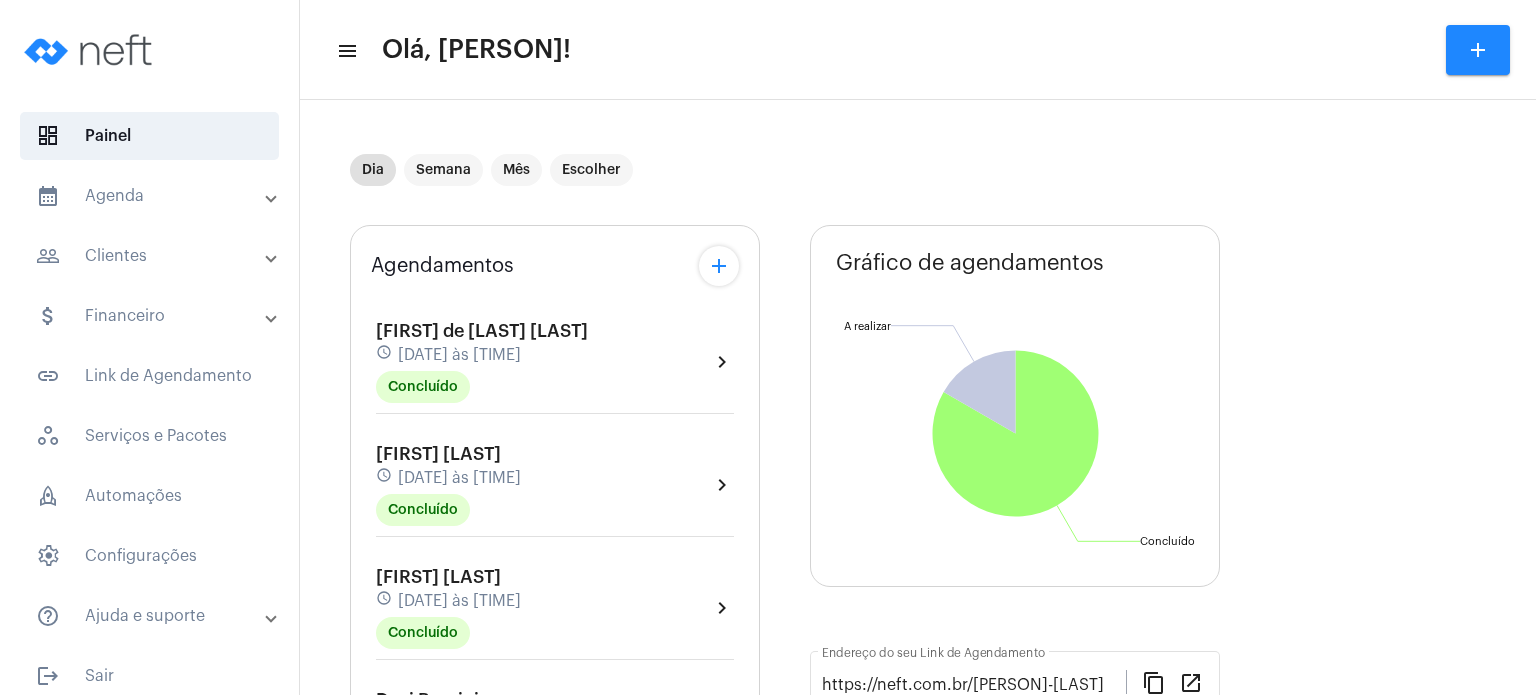 click on "value Dia Semana Mês Escolher Agendamentos add [FIRST] [LAST] schedule [DATE] às [TIME] Concluído  chevron_right  [FIRST] [LAST] schedule [DATE] às [TIME] Concluído  chevron_right  [FIRST] [LAST] schedule [DATE] às [TIME] Concluído  chevron_right  [FIRST] [LAST] schedule [DATE] às [TIME] Concluído  chevron_right  [FIRST] [LAST] schedule [DATE] às [TIME] Concluído  chevron_right  [FIRST] [LAST] schedule [DATE] às [TIME] A Realizar  chevron_right  Primeiros passos...  Organize e simplifique sua rotina em apenas três passos! 66% work Serviço  done  Cadastre seu primeiro serviço. schedule Disponibilidade  done   Configure seus horários disponiveis para atendimento.  event_available Agendamento  chevron_right   Receba um agendamento pelo Link de Agendamento.  Gráfico de agendamentos Não há agendamentos Concluído  Concluído  A realizar  A realizar  https://neft.com.br/[PERSON]-[LAST] Endereço do seu Link de Agendamento open_in_new" 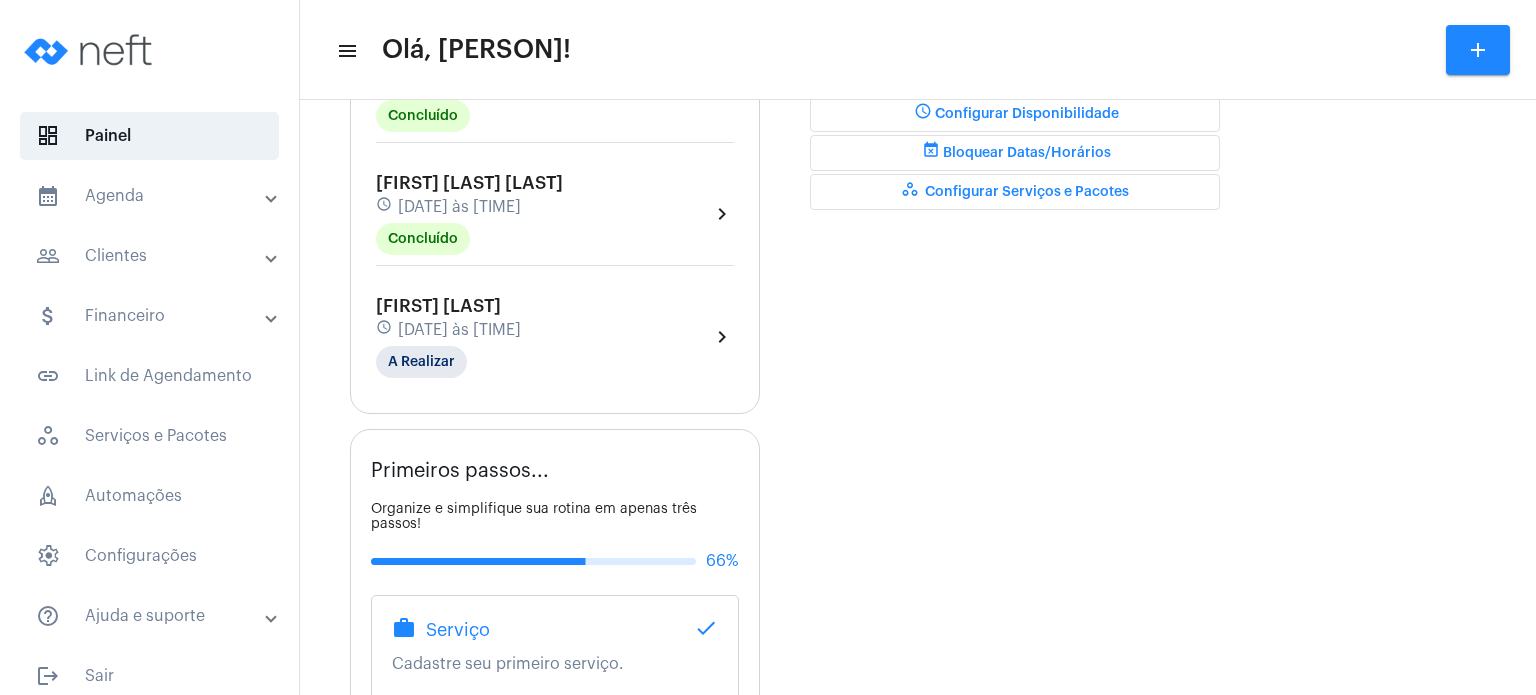 scroll, scrollTop: 600, scrollLeft: 0, axis: vertical 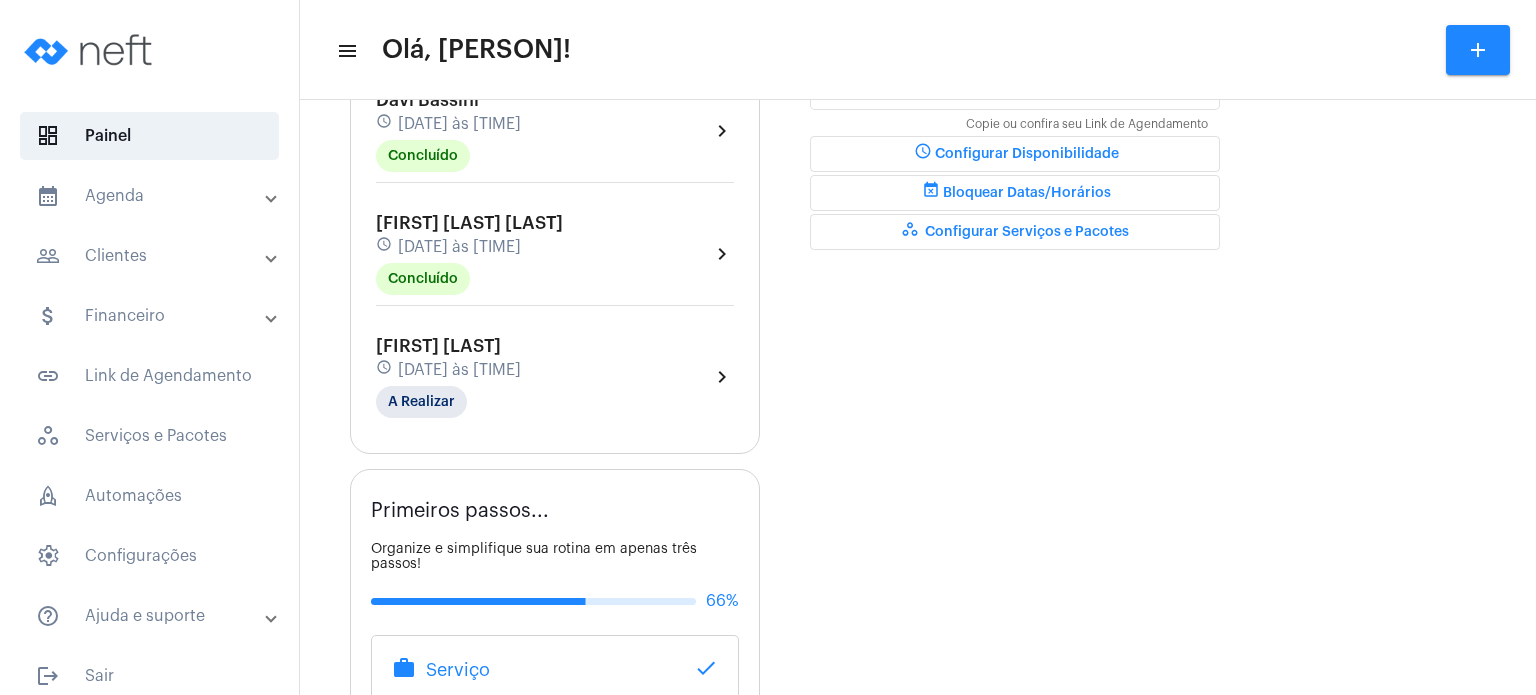 click on "[DATE] às [TIME]" 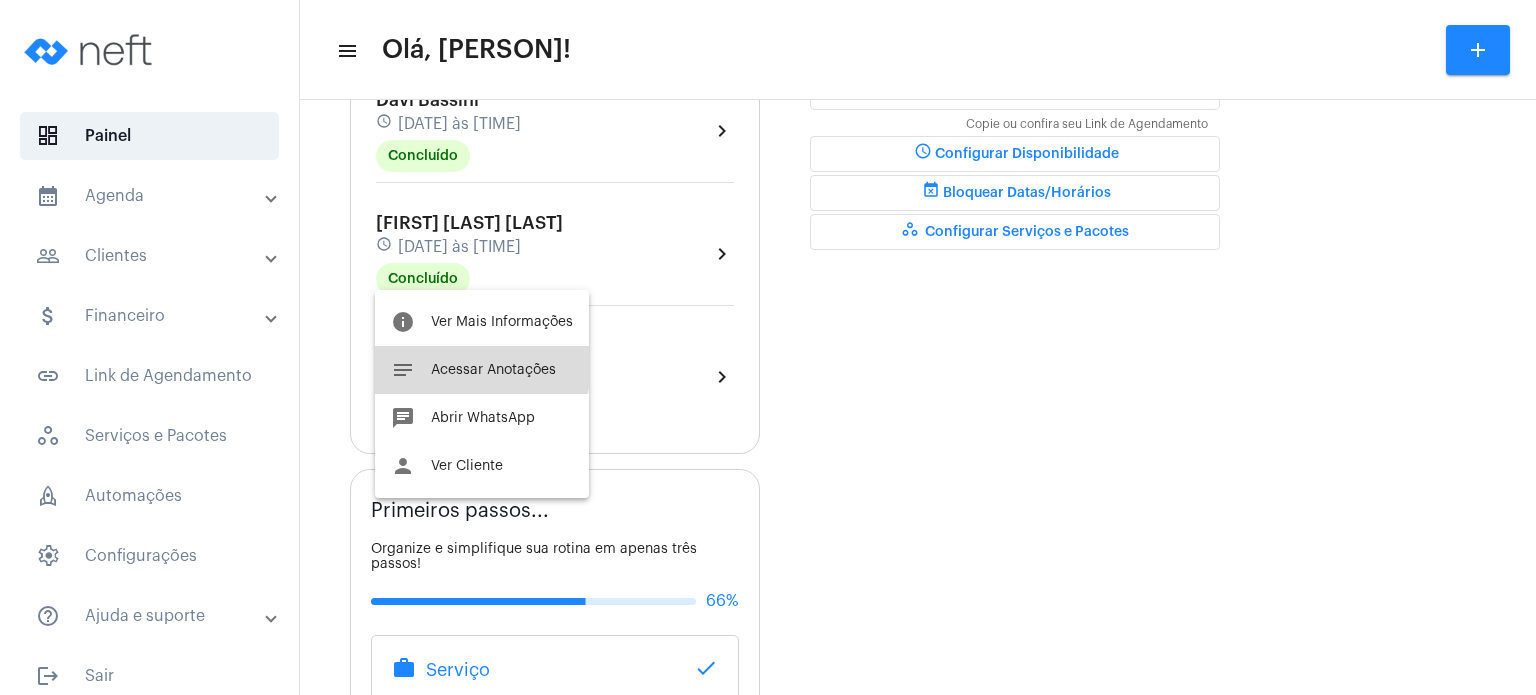click on "notes Acessar Anotações" at bounding box center (482, 370) 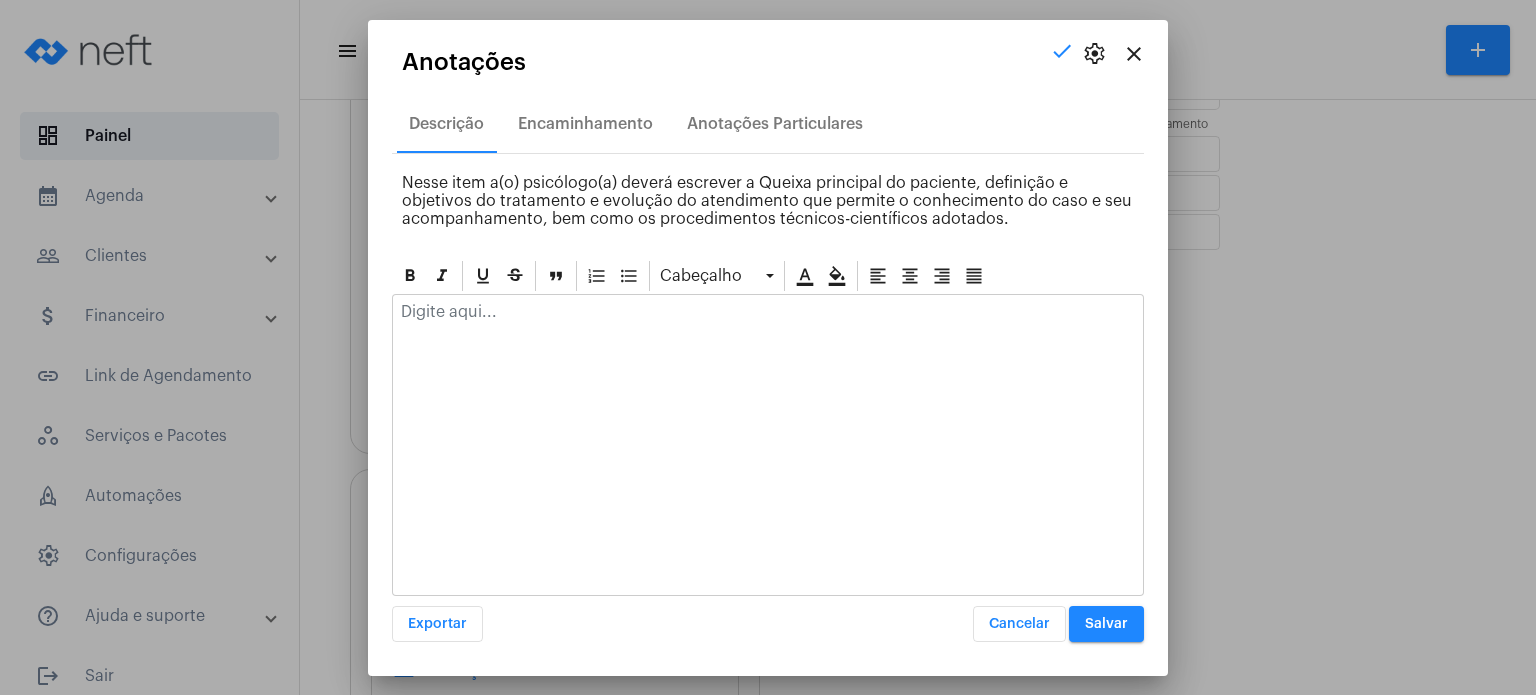 click 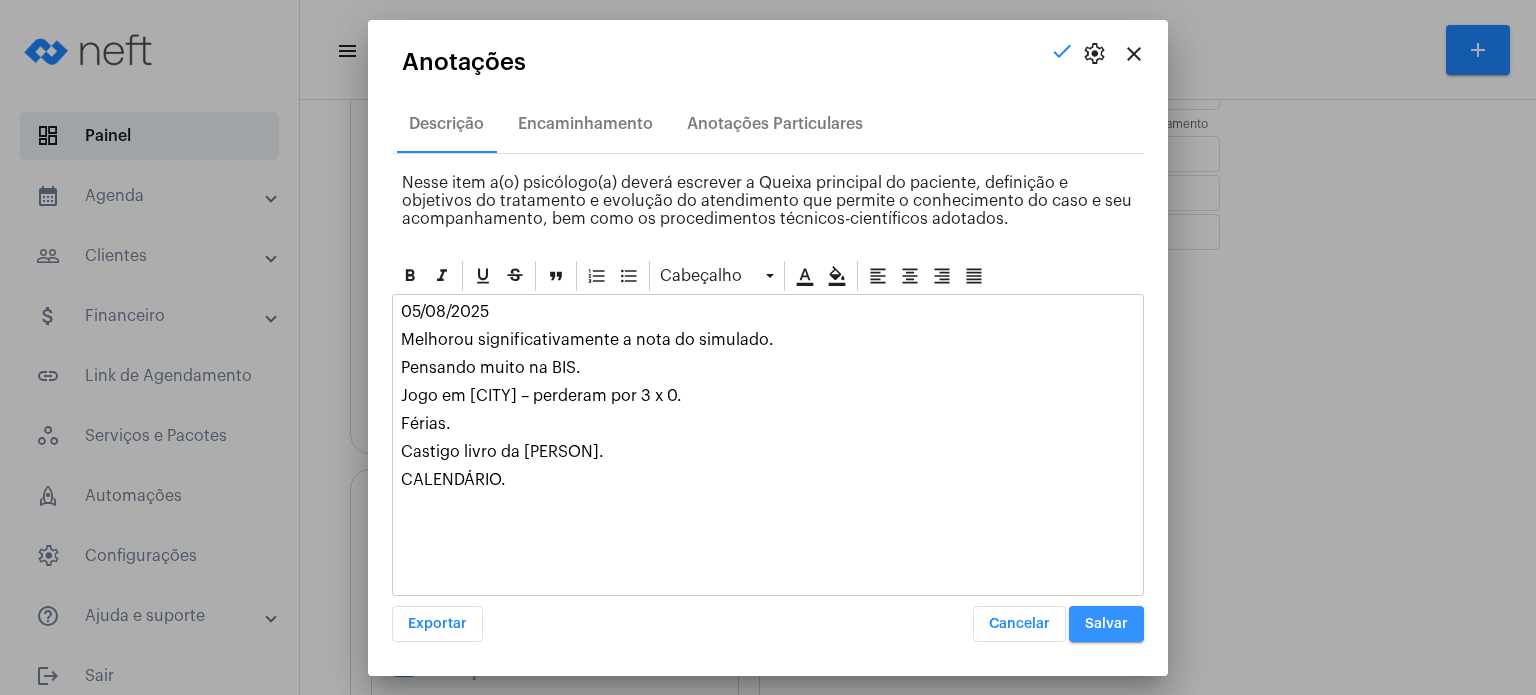 click on "Salvar" at bounding box center (1106, 624) 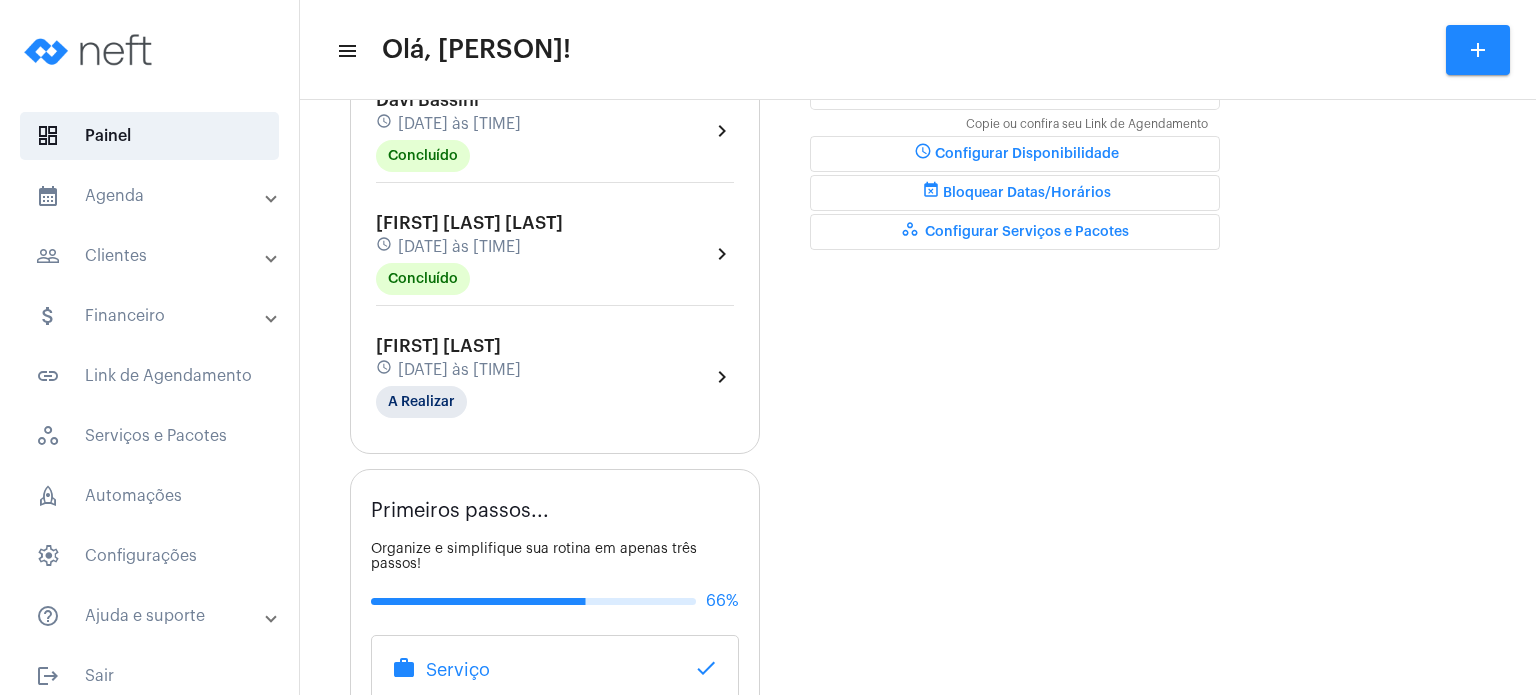 click on "[FIRST] [LAST]" 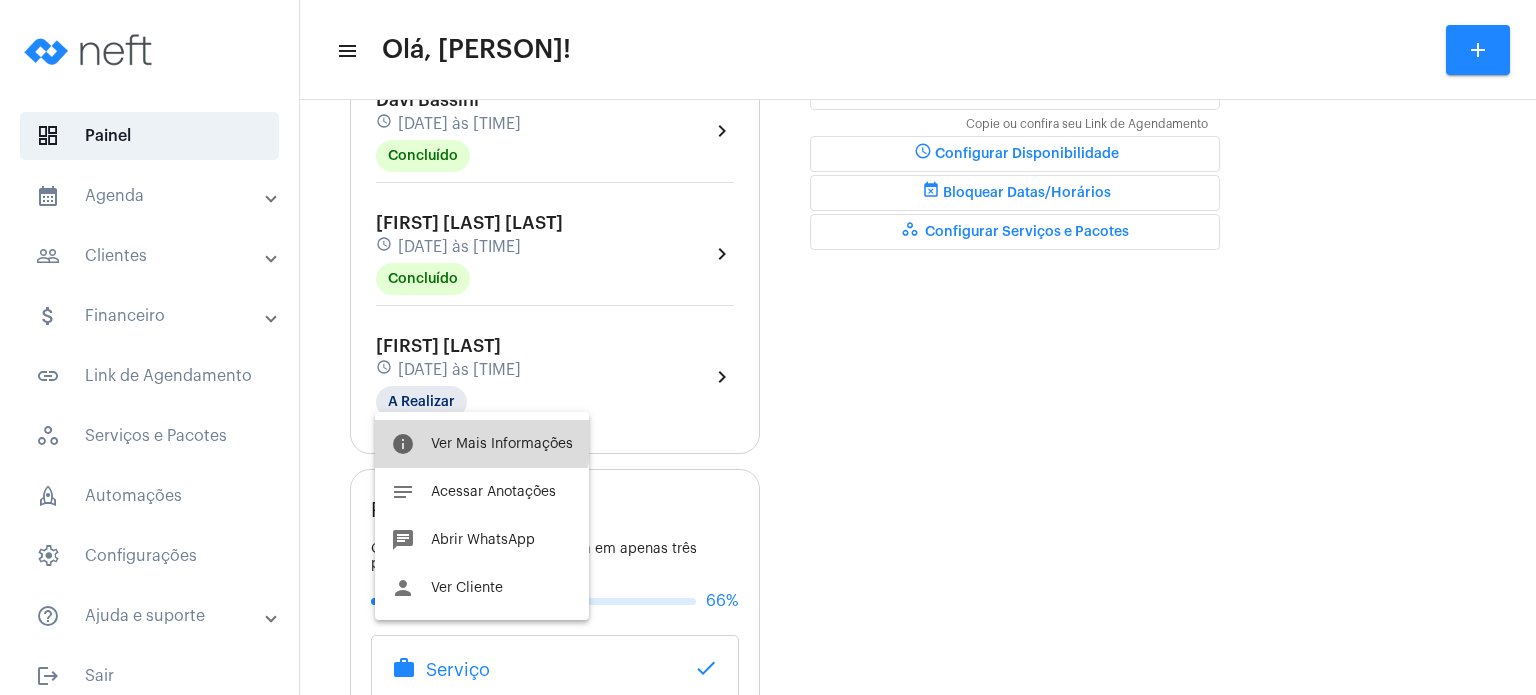 click on "Ver Mais Informações" at bounding box center (502, 444) 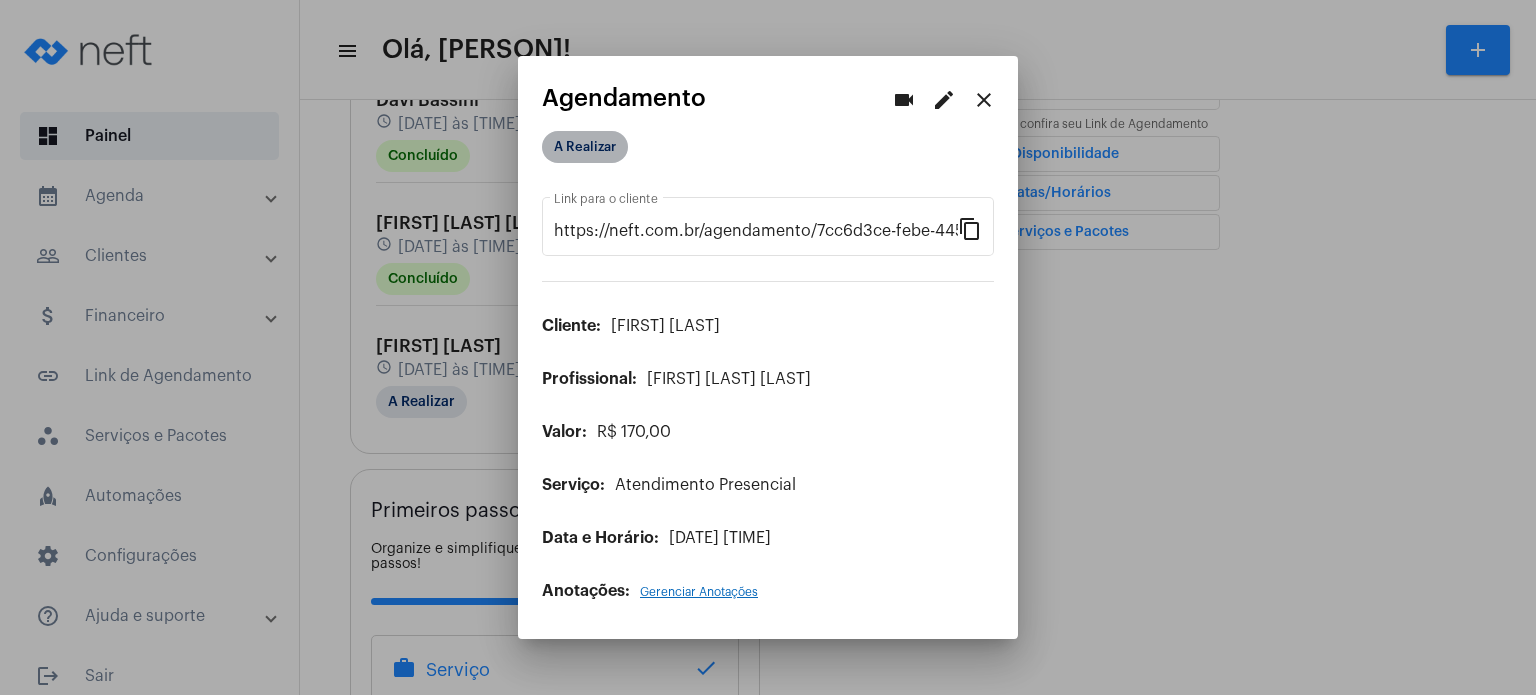 click on "A Realizar" at bounding box center (585, 147) 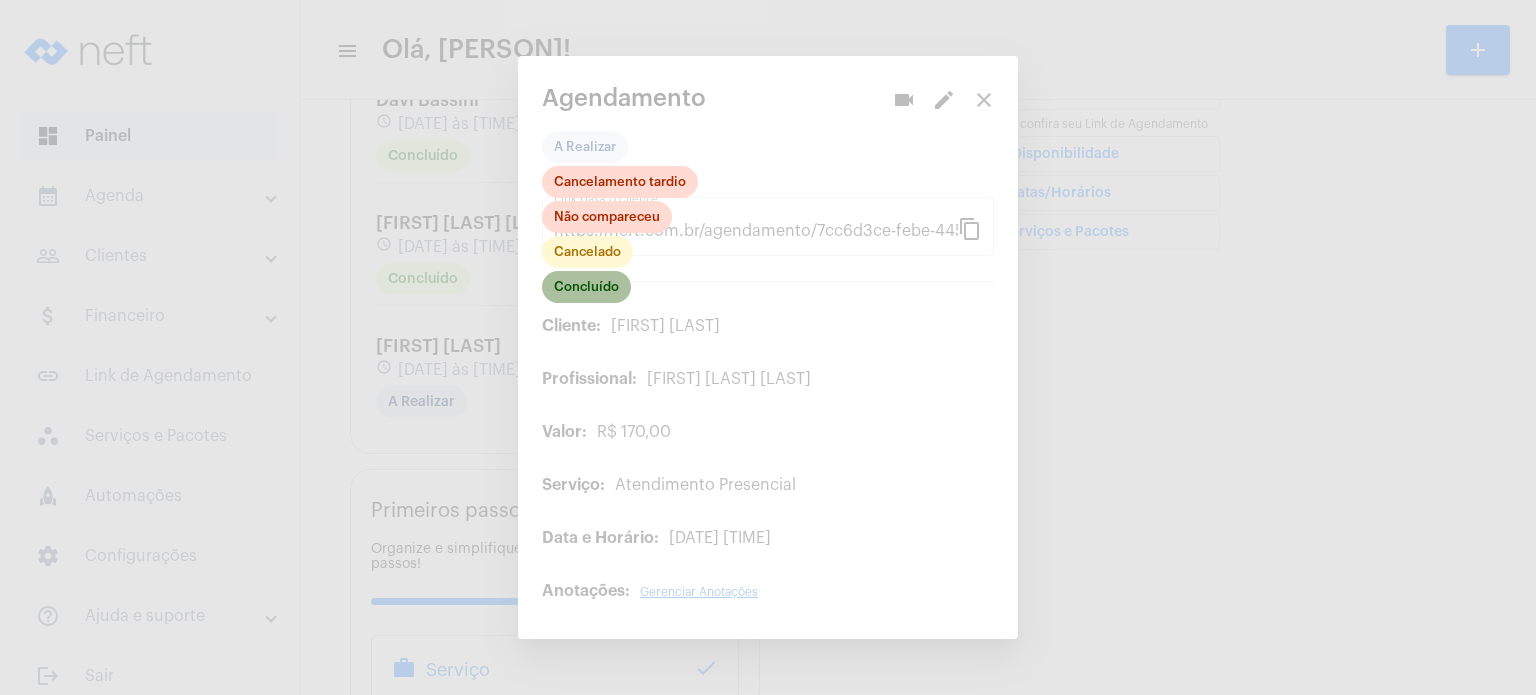 click on "Concluído" 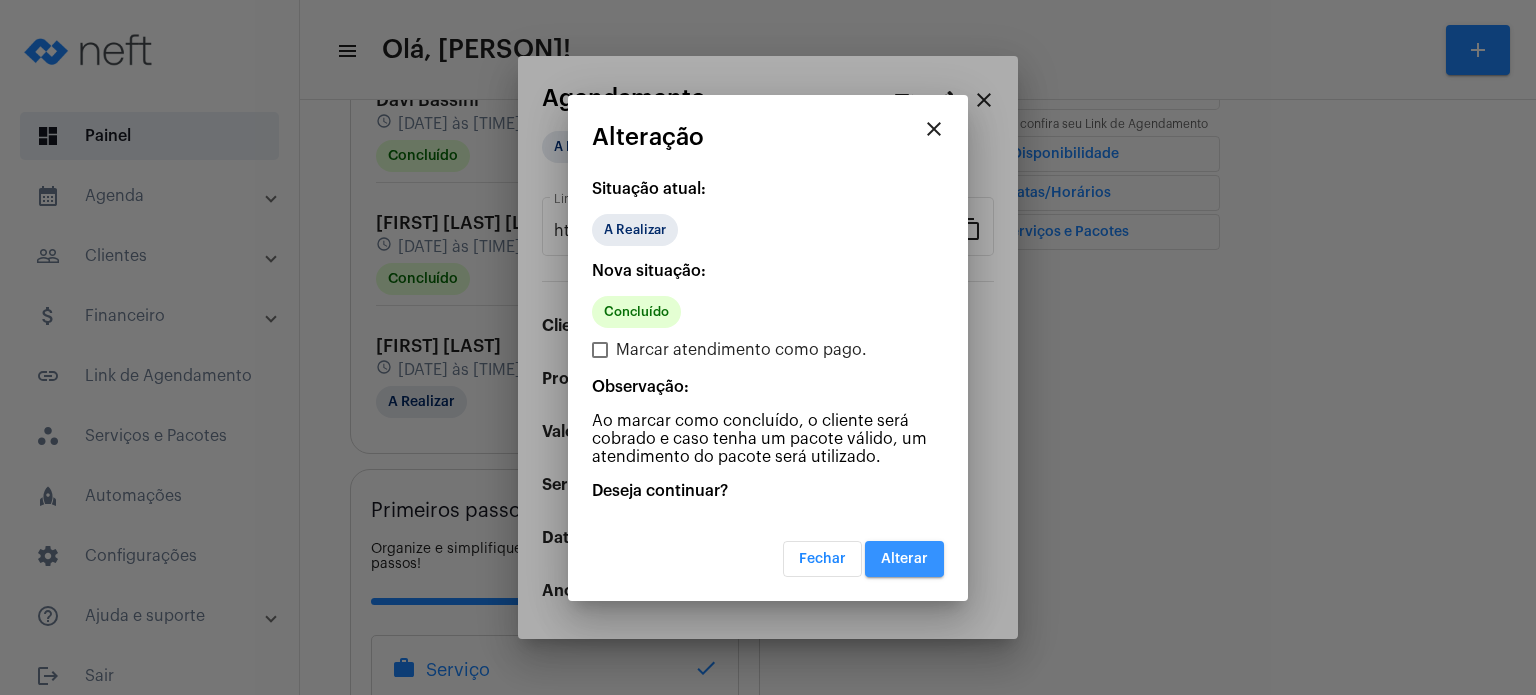 click on "Alterar" at bounding box center (904, 559) 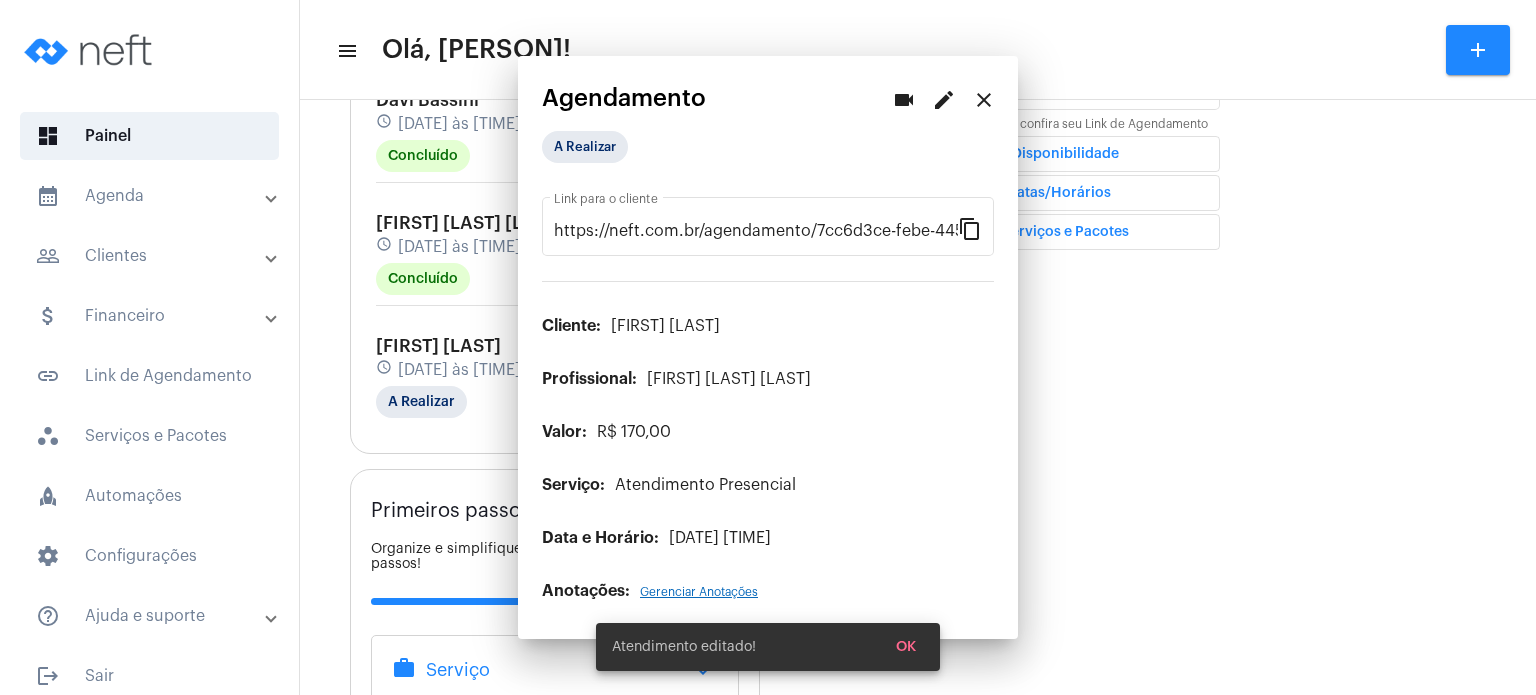 scroll, scrollTop: 0, scrollLeft: 0, axis: both 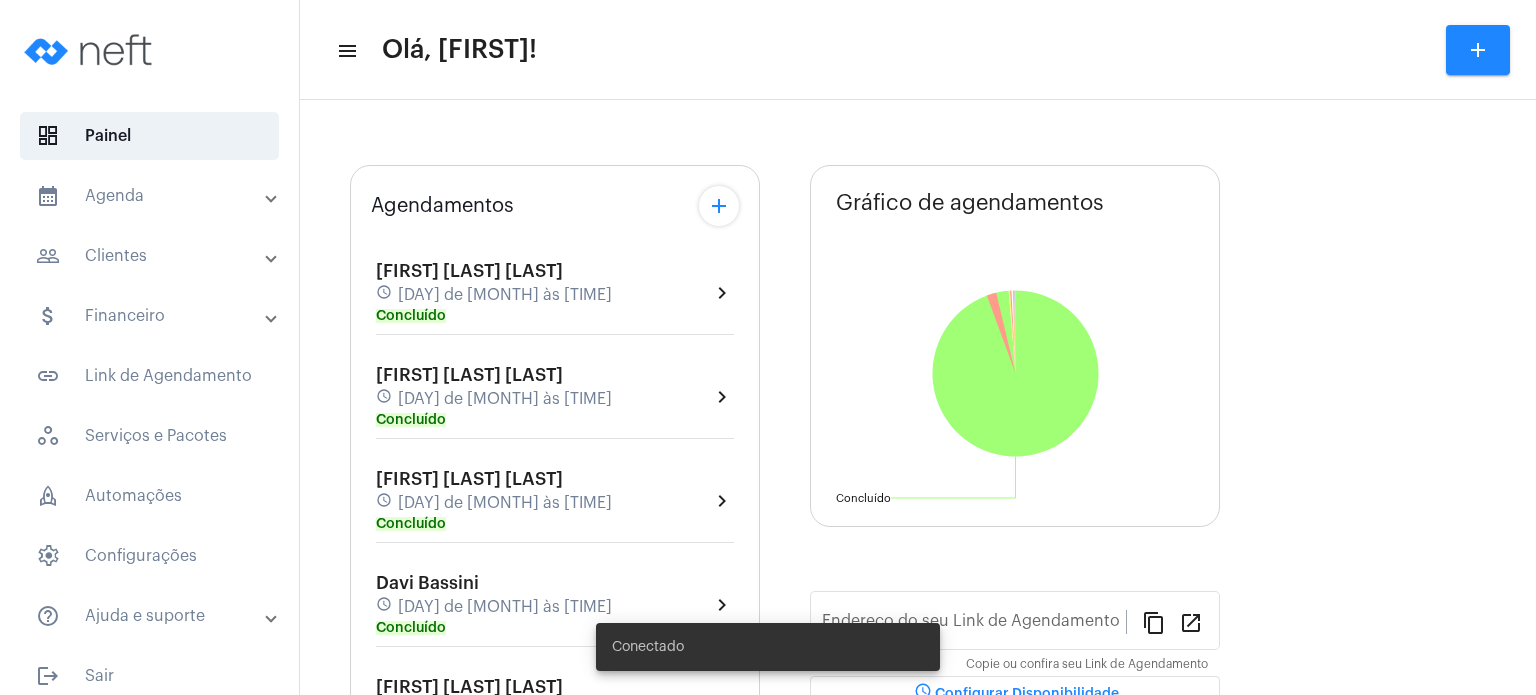 type on "https://neft.com.br/fabiana-davel-canal" 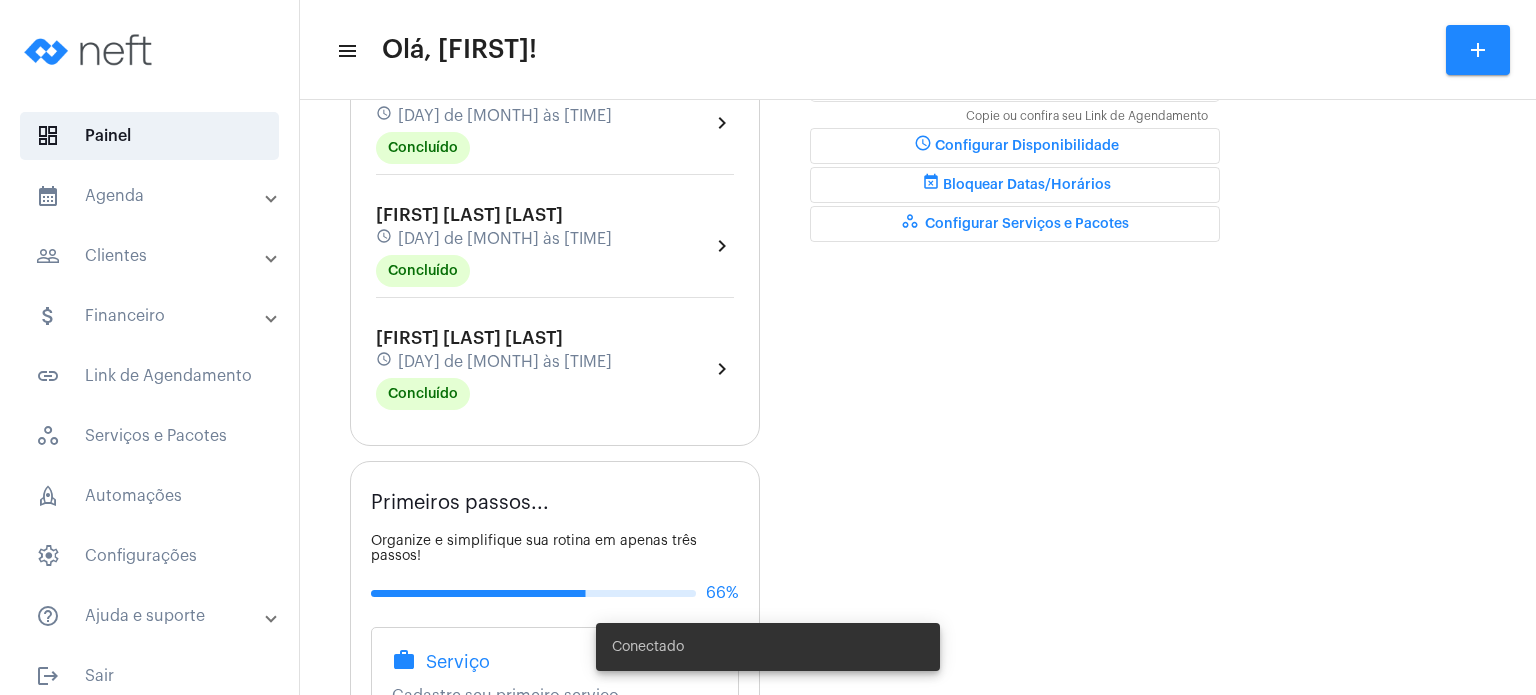 scroll, scrollTop: 1021, scrollLeft: 0, axis: vertical 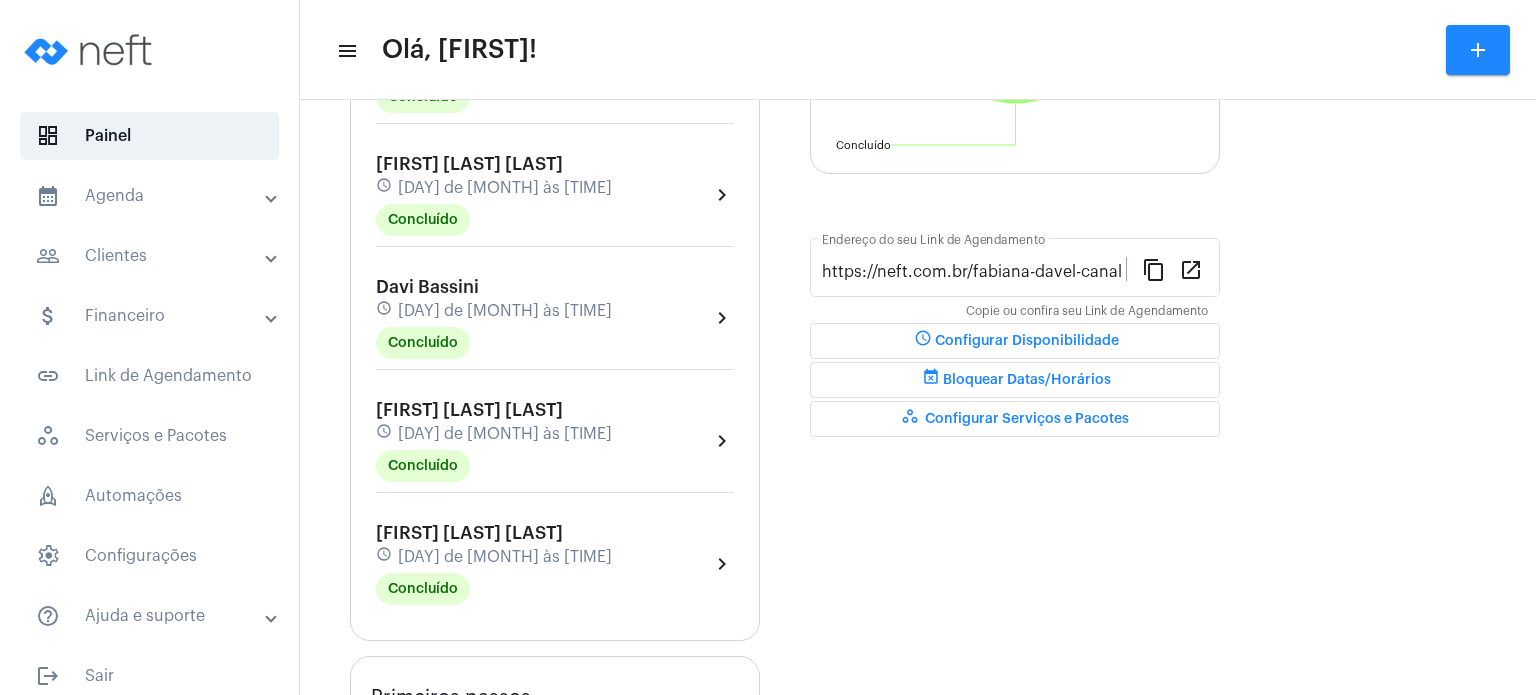 click on "Laura Rossi Colodete schedule 5 de agosto às 16:00 Concluído  chevron_right" 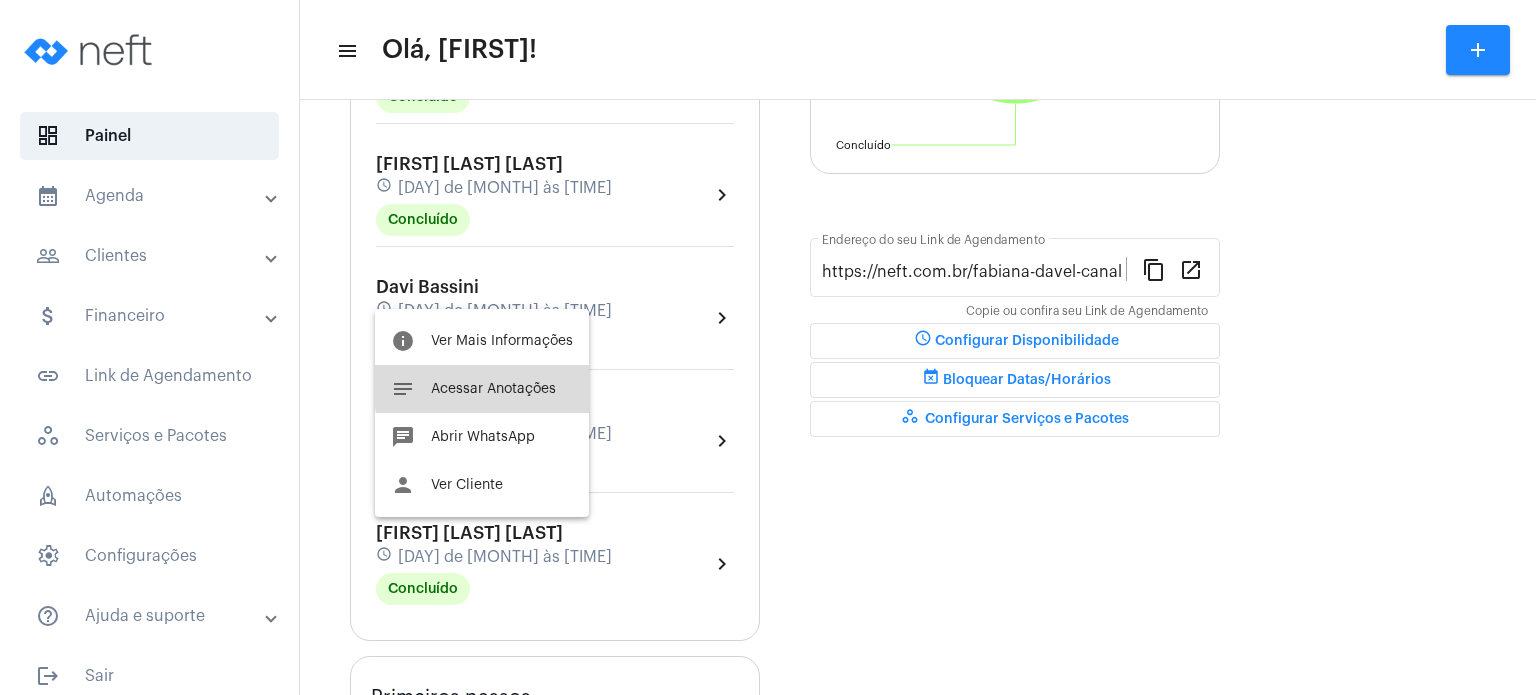 click on "Acessar Anotações" at bounding box center (493, 389) 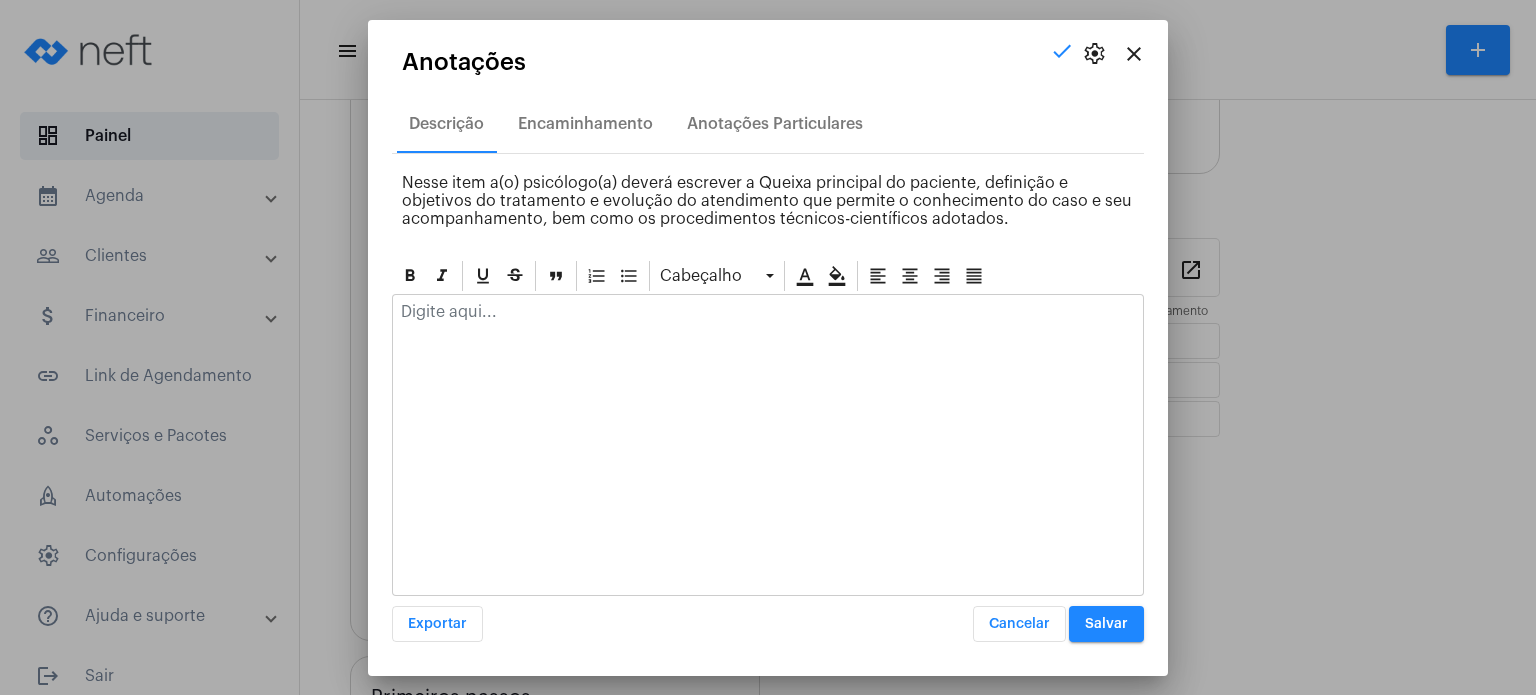 click 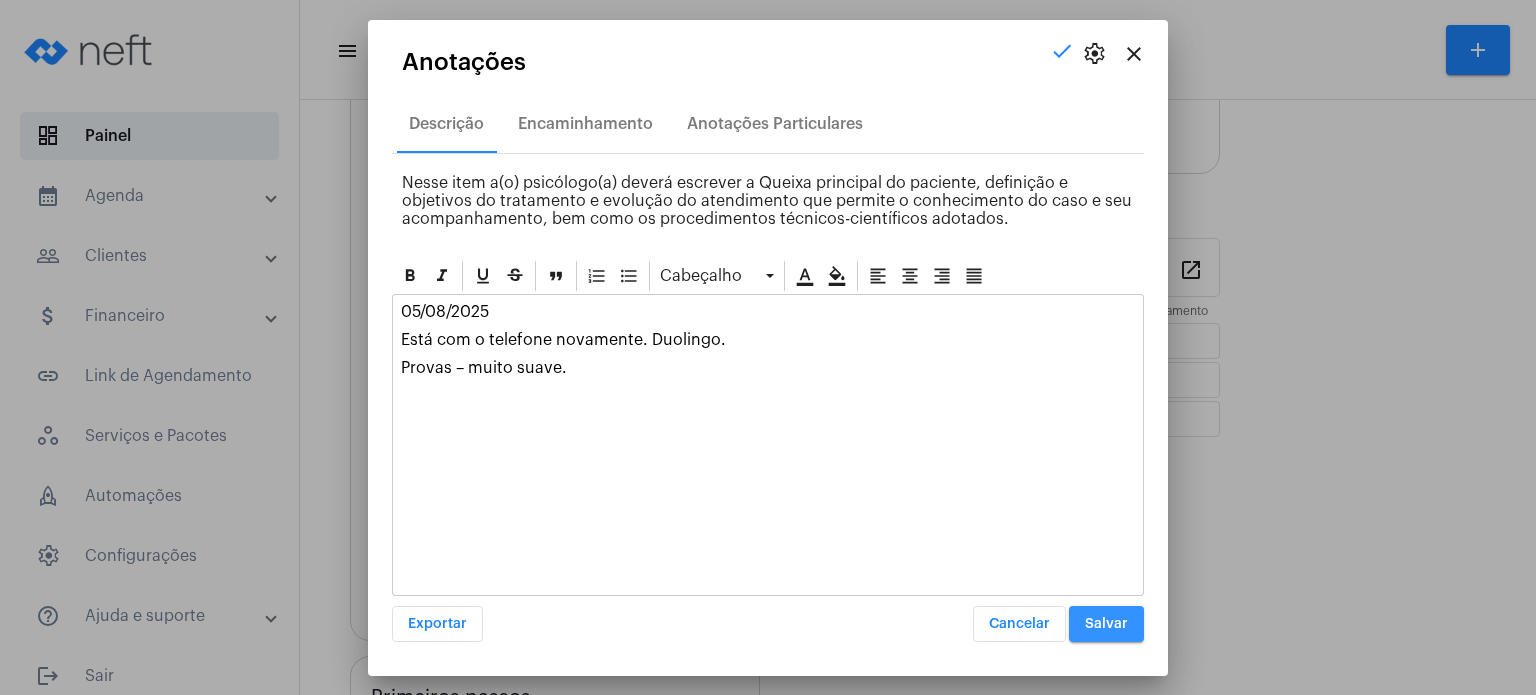 click on "Salvar" at bounding box center (1106, 624) 